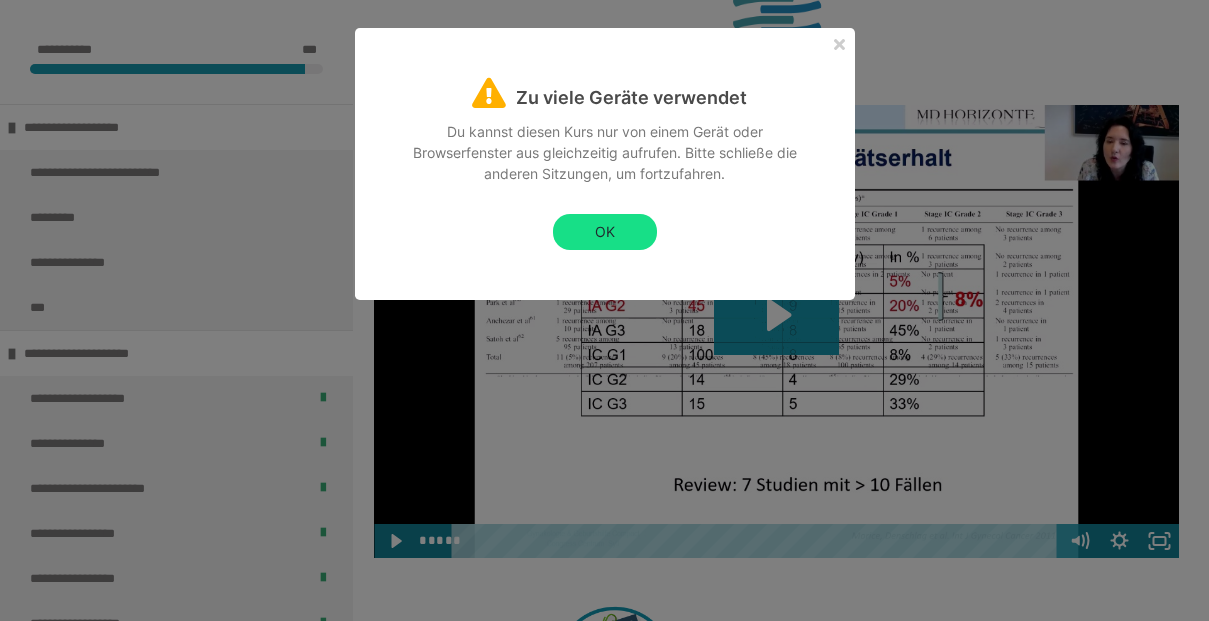 scroll, scrollTop: 0, scrollLeft: 0, axis: both 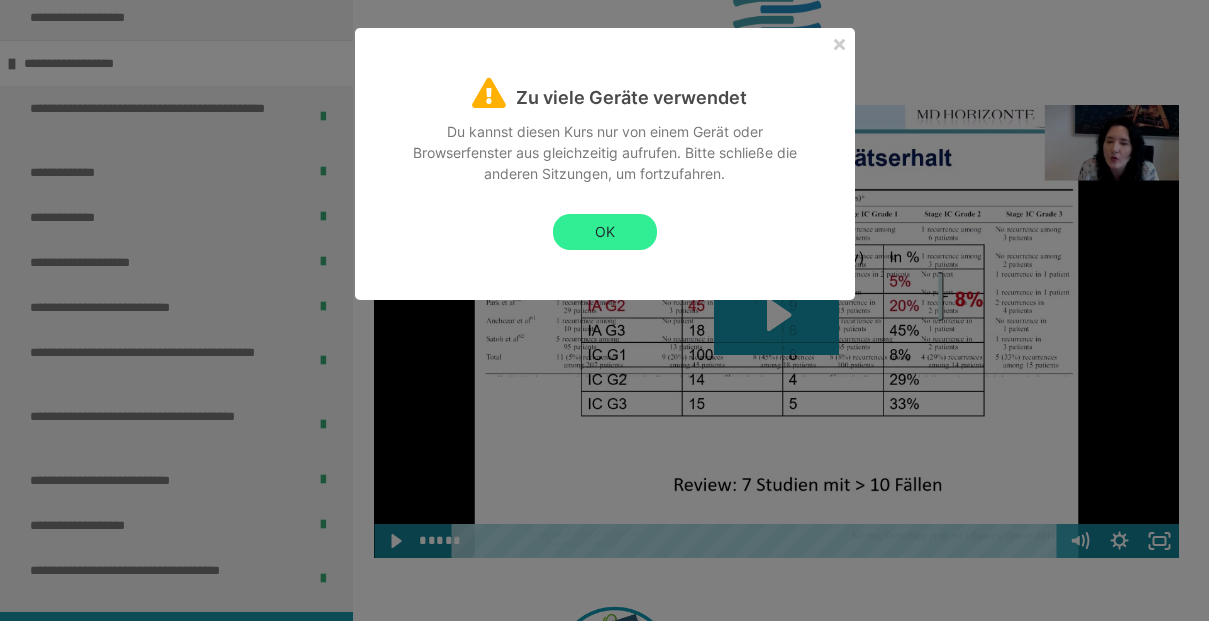 click on "OK" at bounding box center (605, 232) 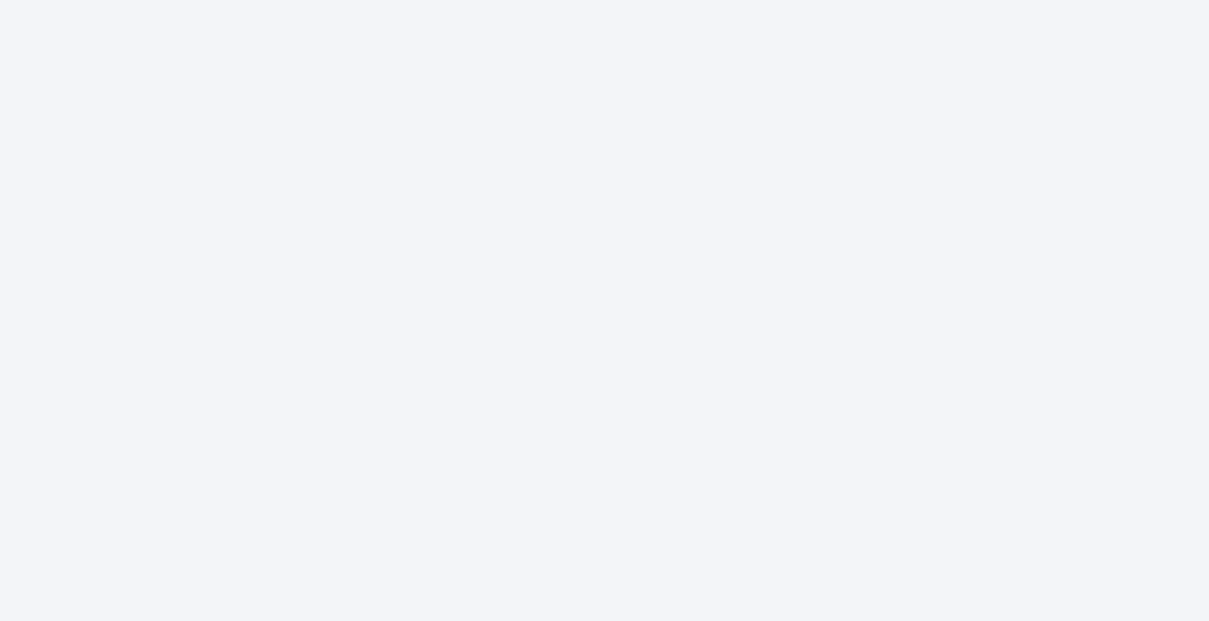 scroll, scrollTop: 0, scrollLeft: 0, axis: both 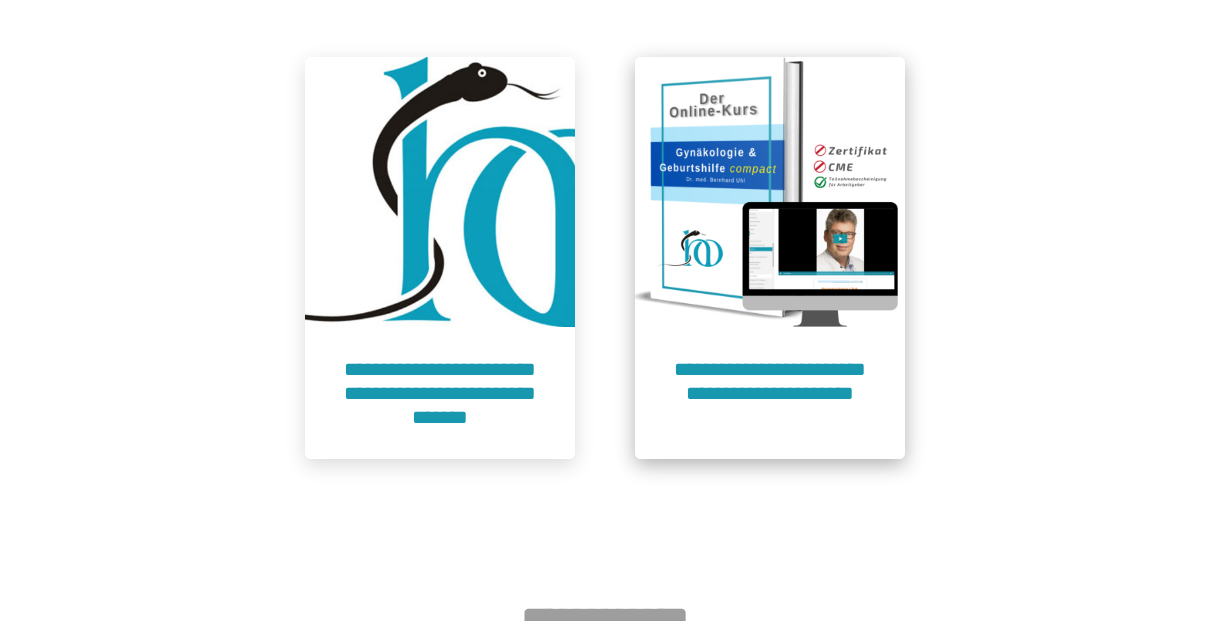 click on "**********" at bounding box center (770, 393) 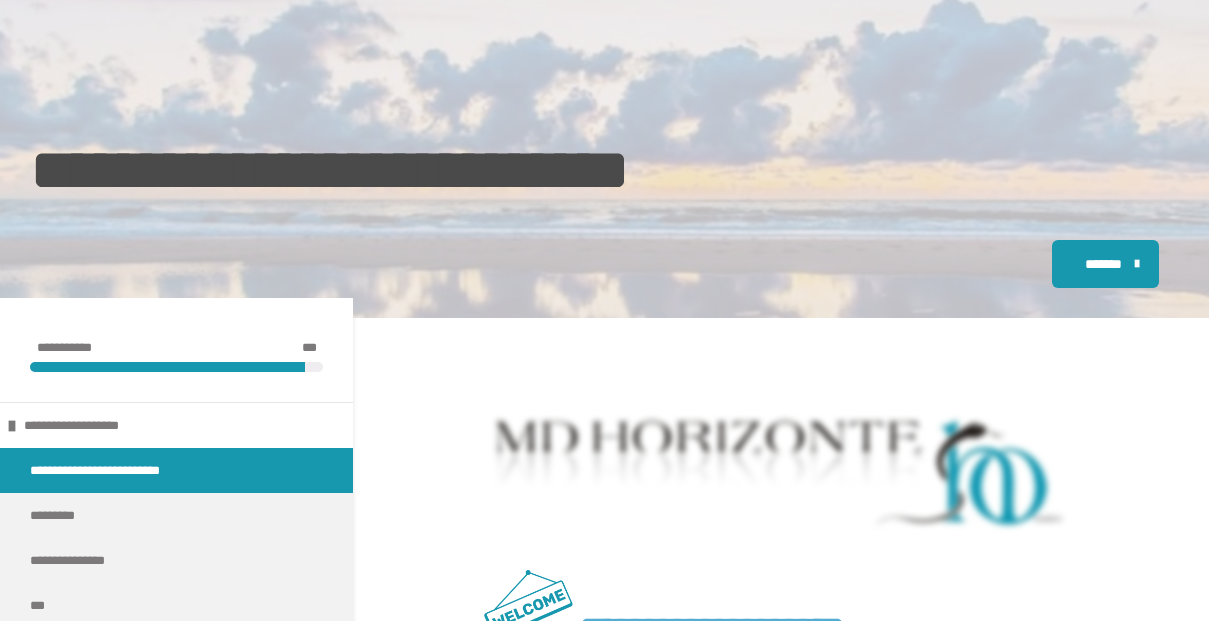 scroll, scrollTop: 797, scrollLeft: 0, axis: vertical 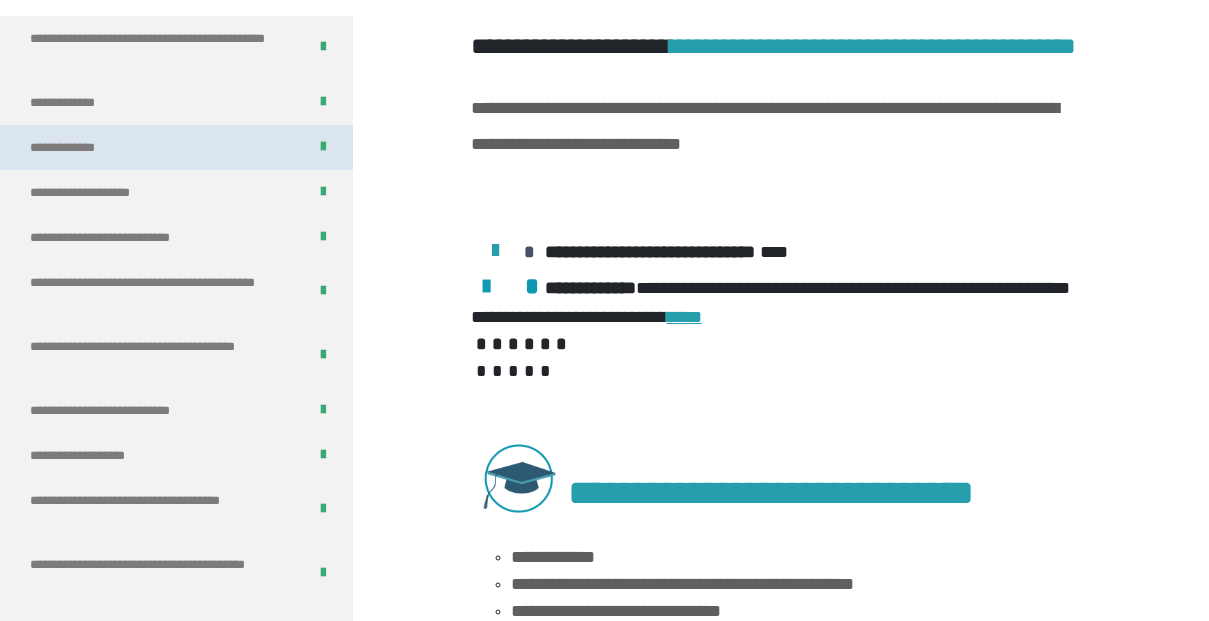 click on "**********" at bounding box center (78, 147) 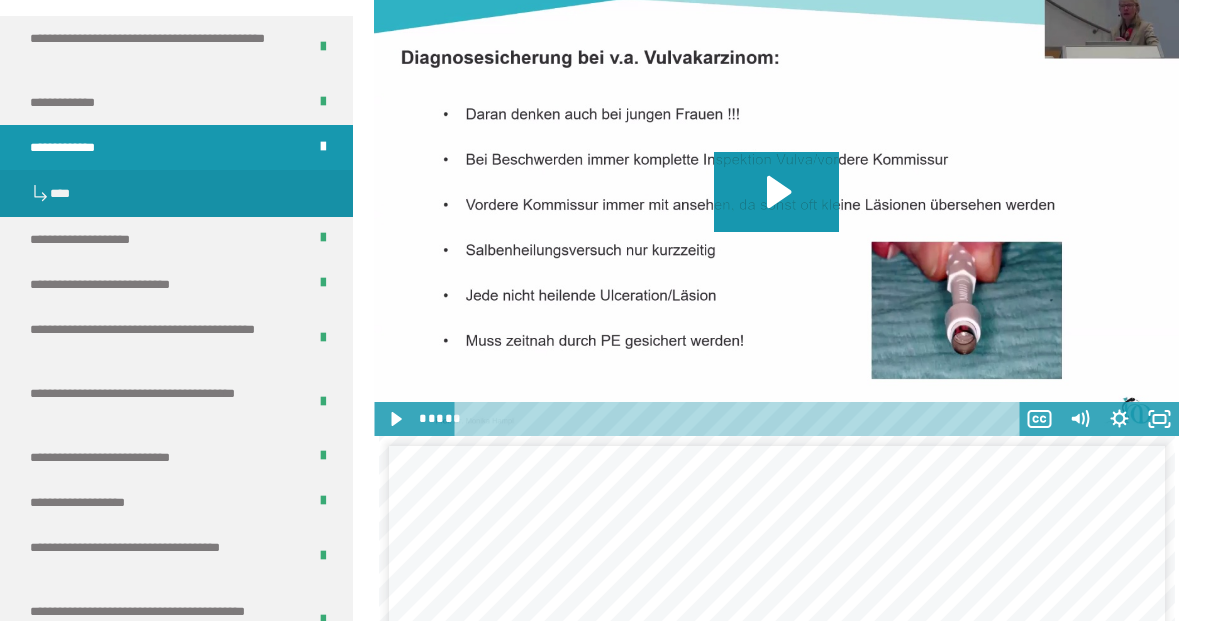 scroll, scrollTop: 4570, scrollLeft: 0, axis: vertical 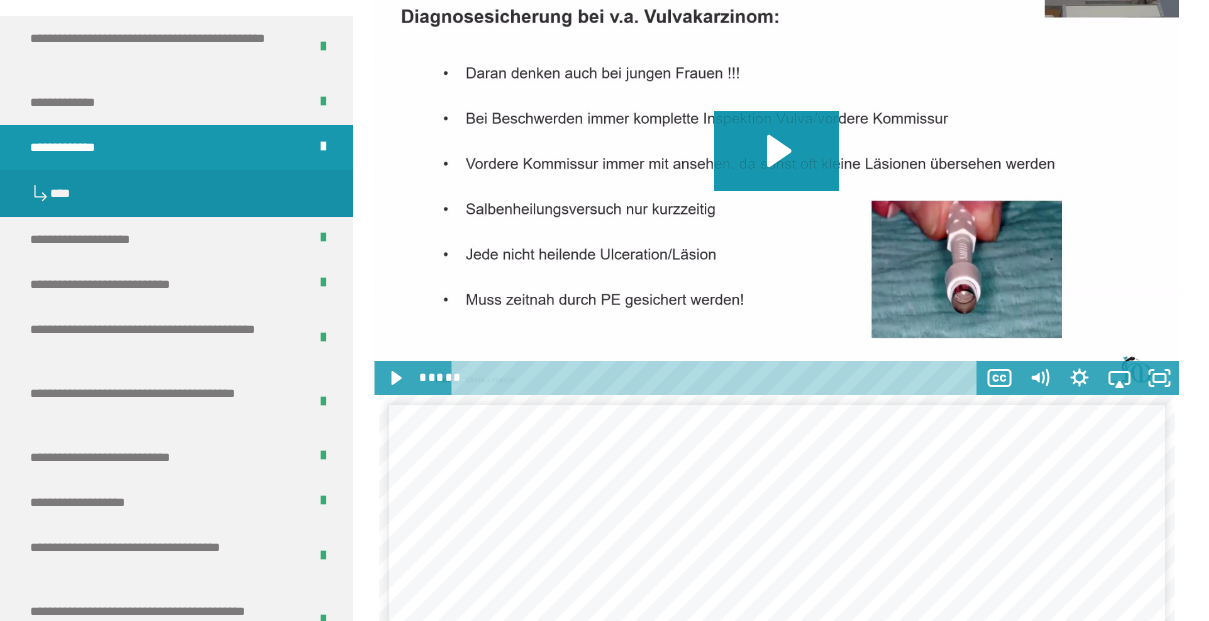 click at bounding box center [776, 168] 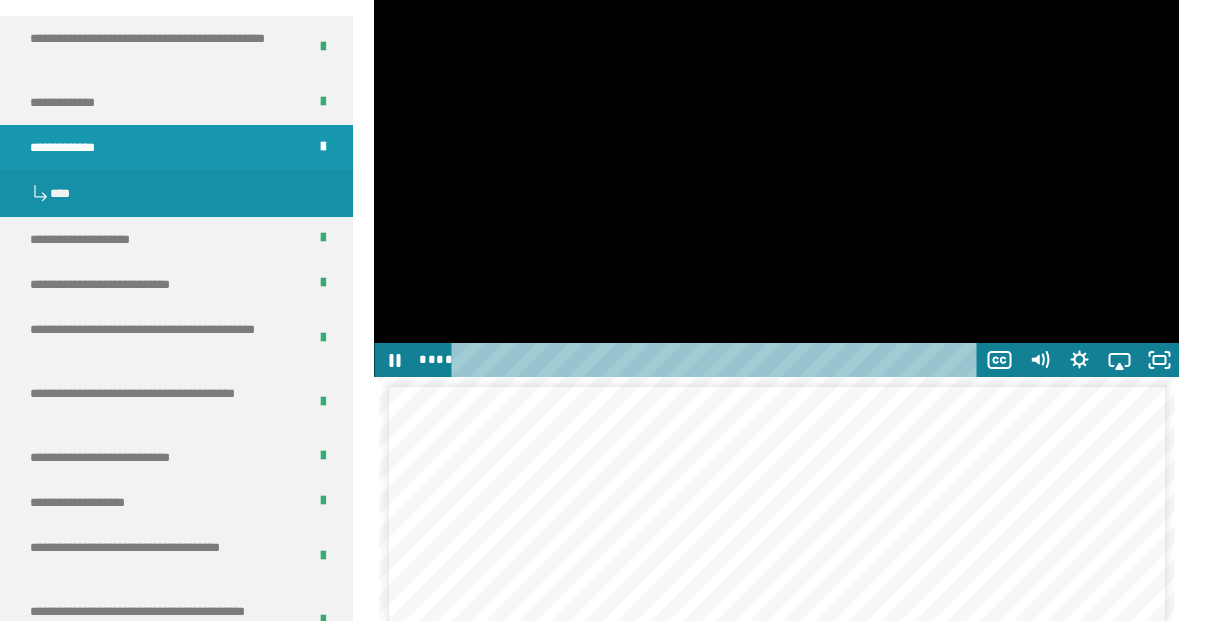 scroll, scrollTop: 4591, scrollLeft: 0, axis: vertical 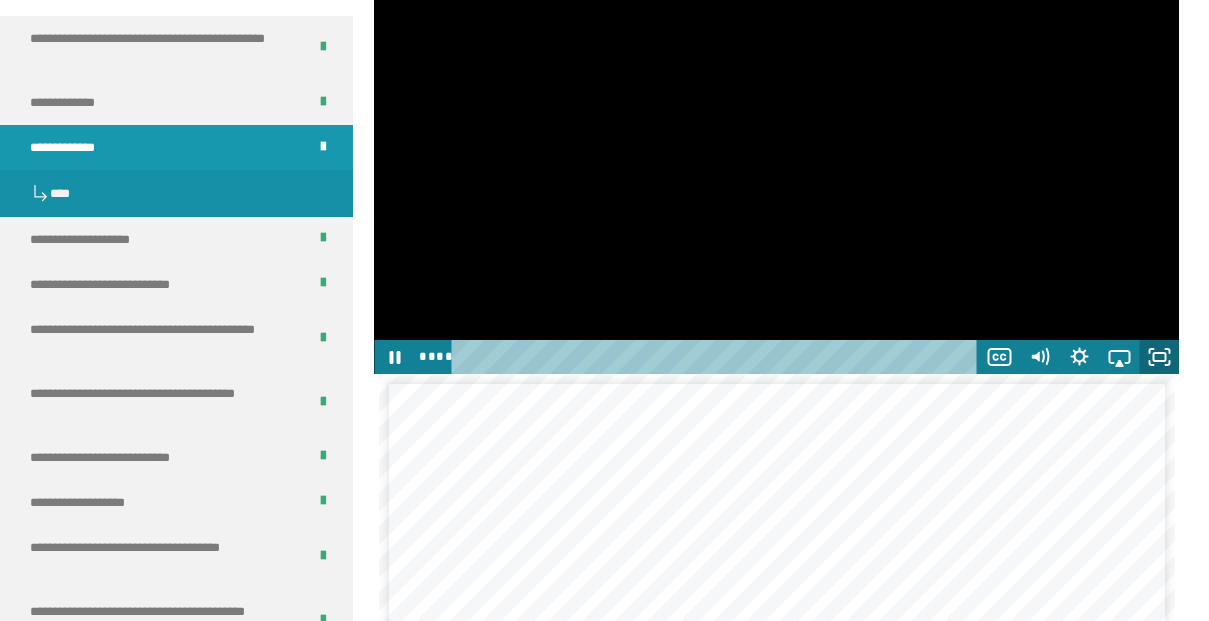 click 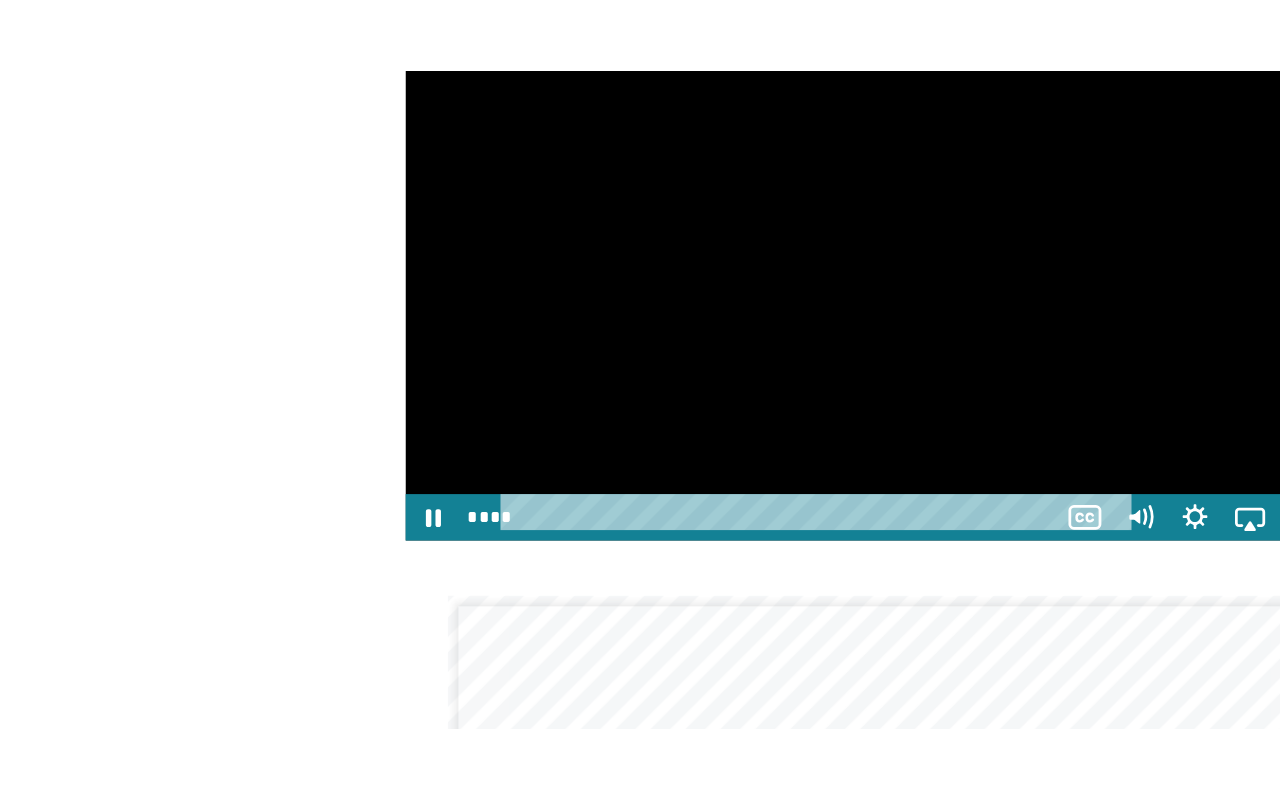 scroll, scrollTop: 0, scrollLeft: 0, axis: both 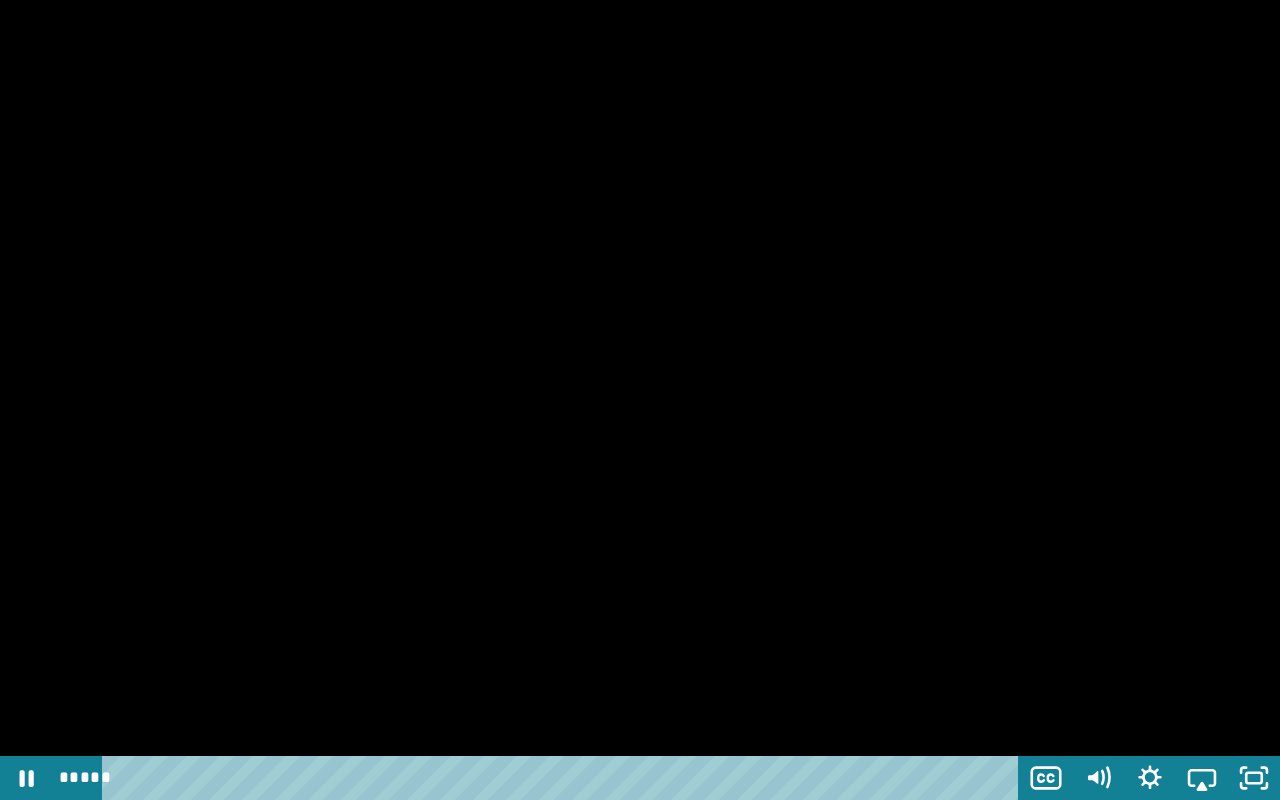 click at bounding box center [640, 400] 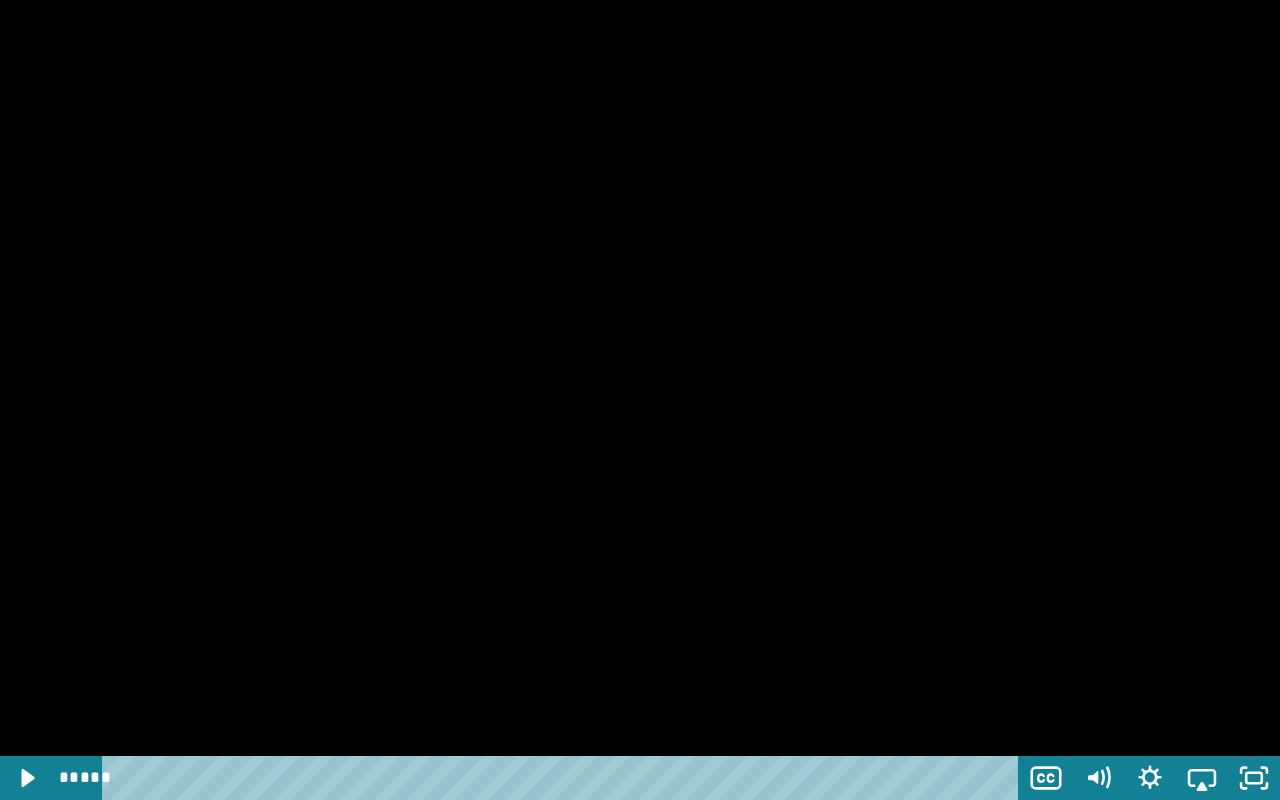 click at bounding box center [640, 400] 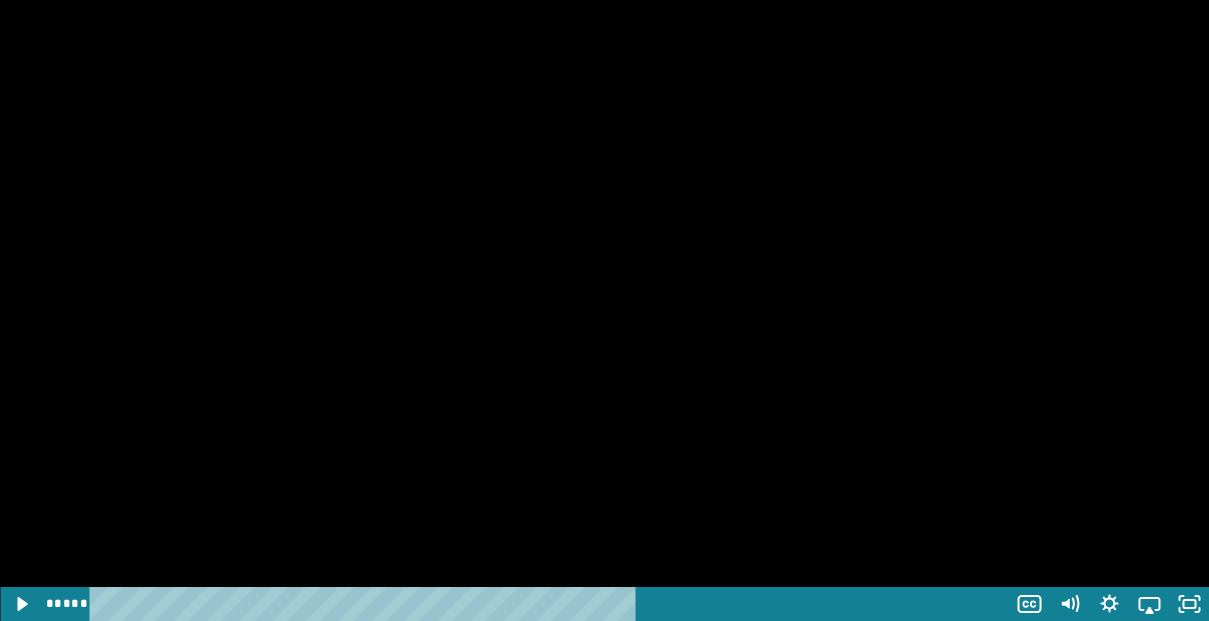 scroll, scrollTop: 5066, scrollLeft: 0, axis: vertical 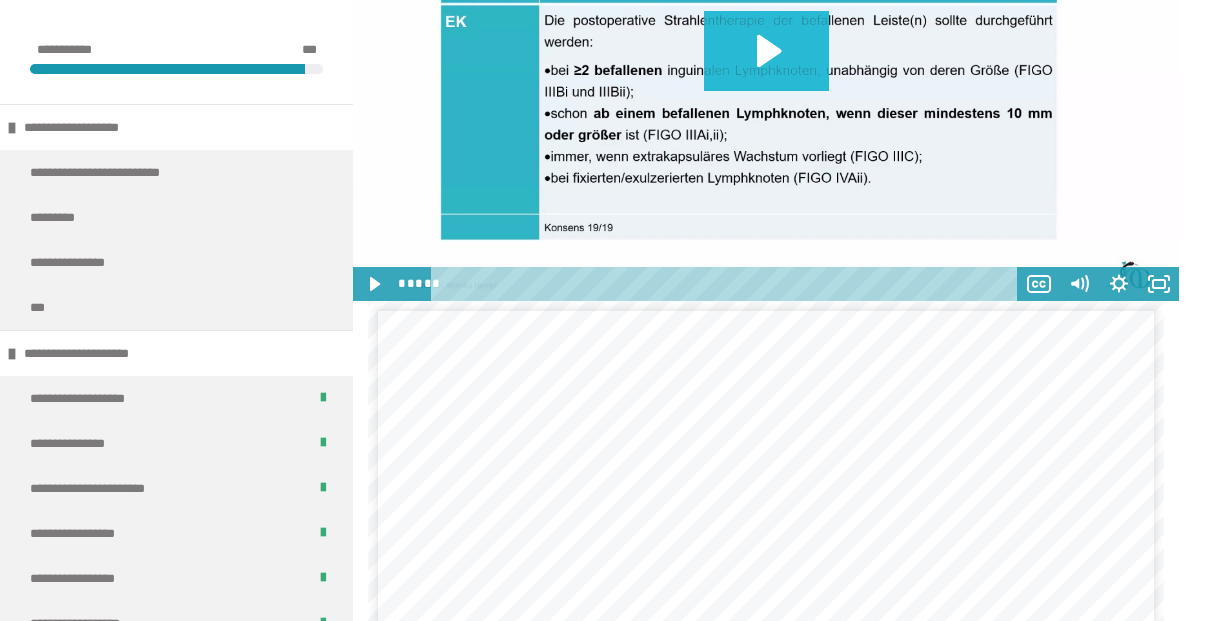click 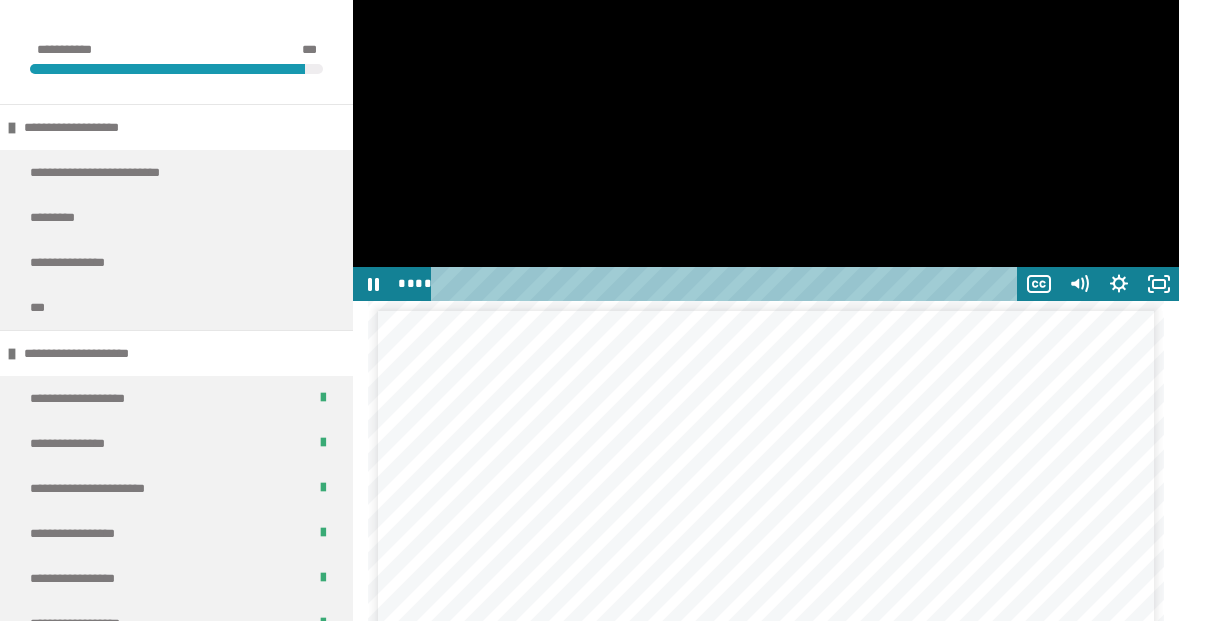 click at bounding box center (766, 68) 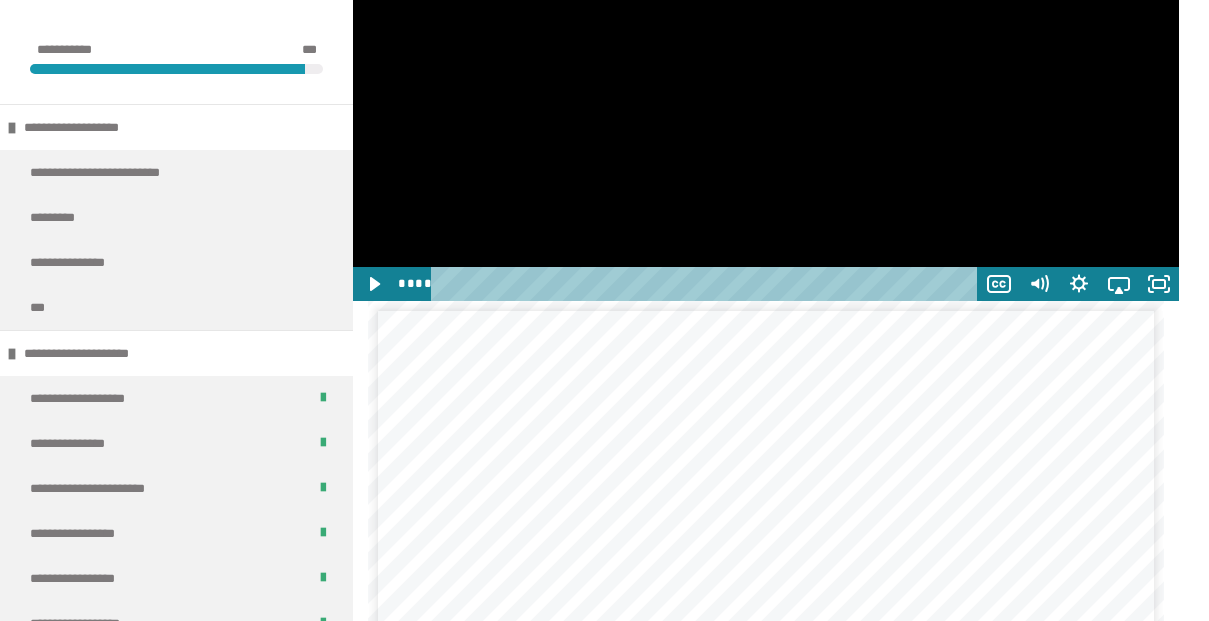 click at bounding box center [766, 68] 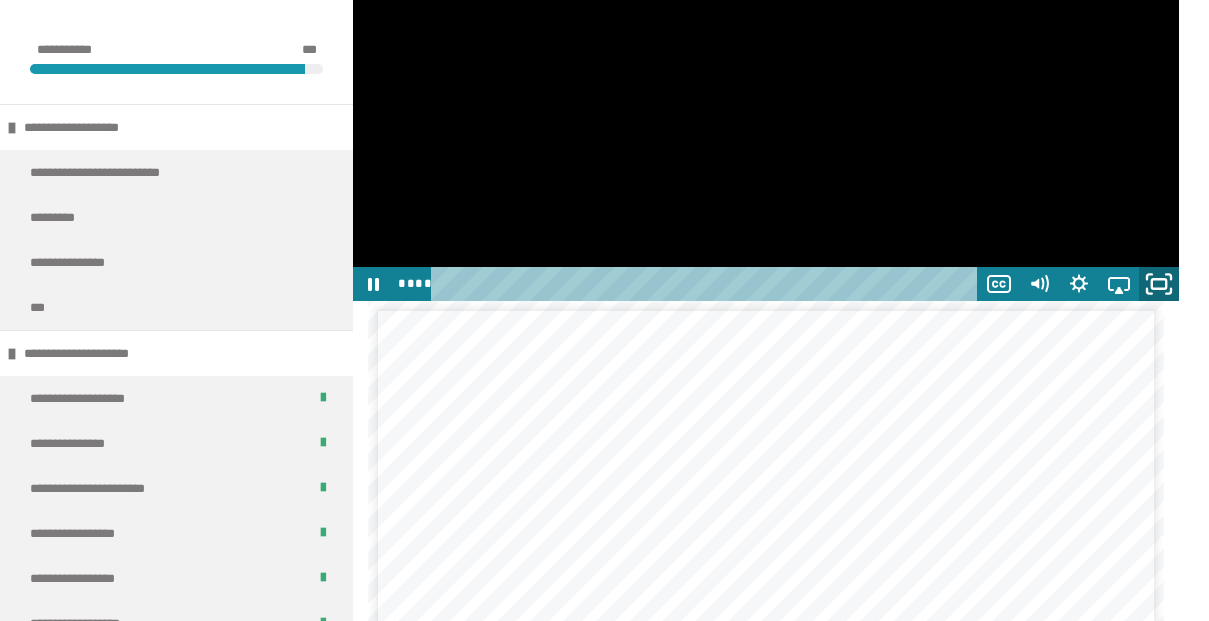 click 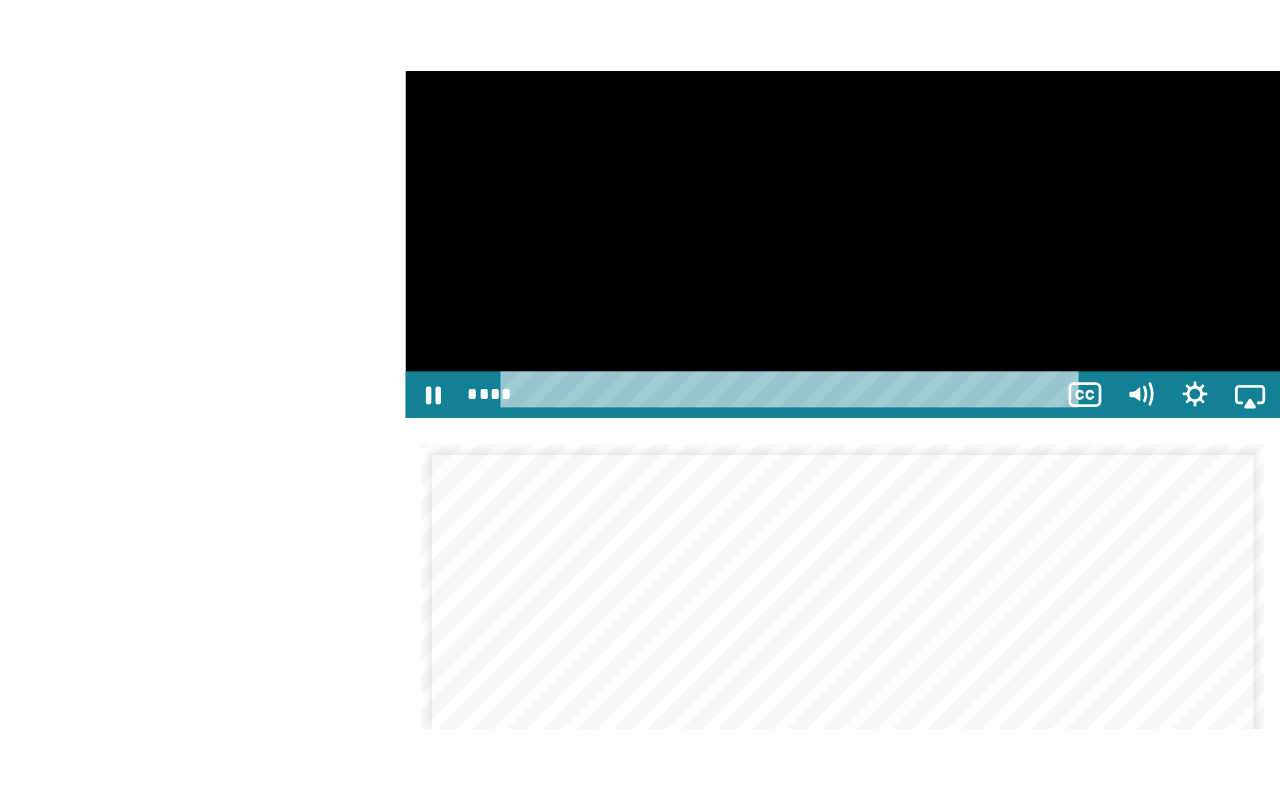 scroll, scrollTop: 0, scrollLeft: 0, axis: both 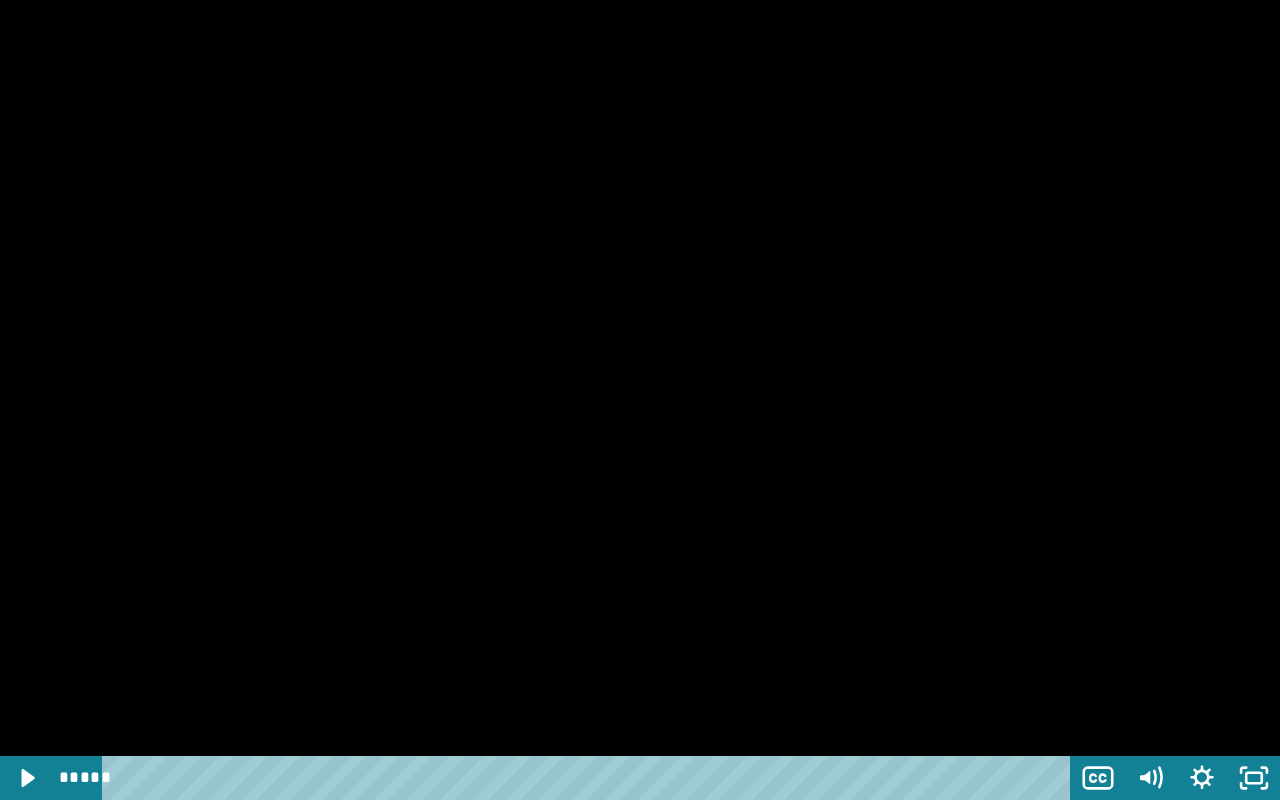 click at bounding box center (640, 400) 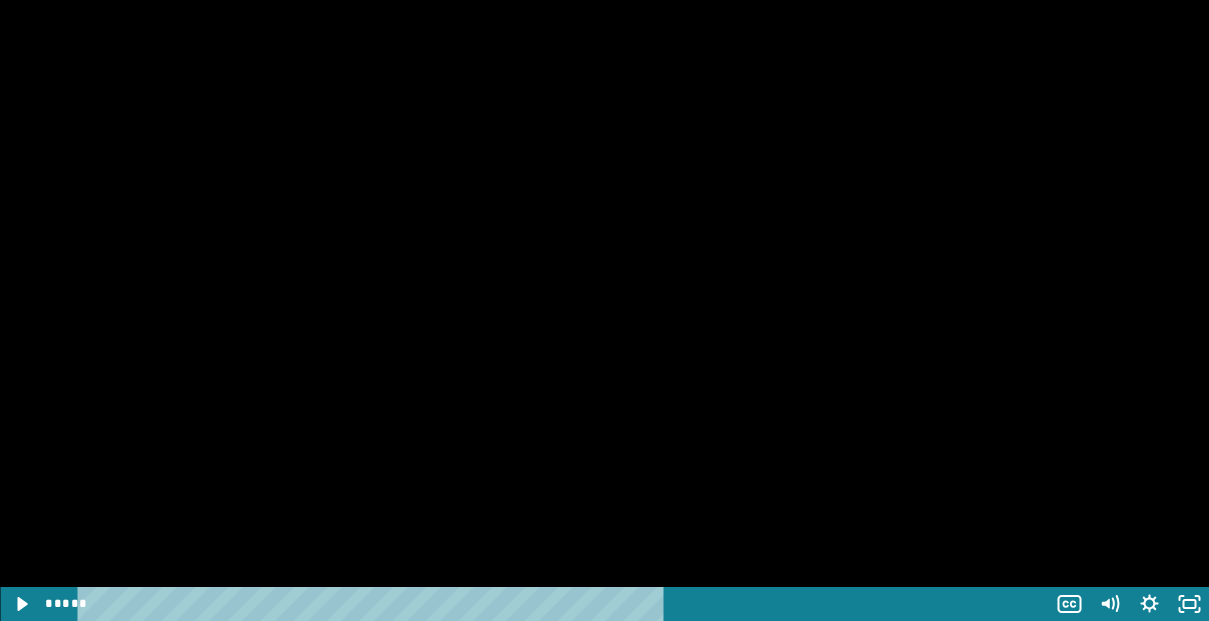 scroll, scrollTop: 6903, scrollLeft: 0, axis: vertical 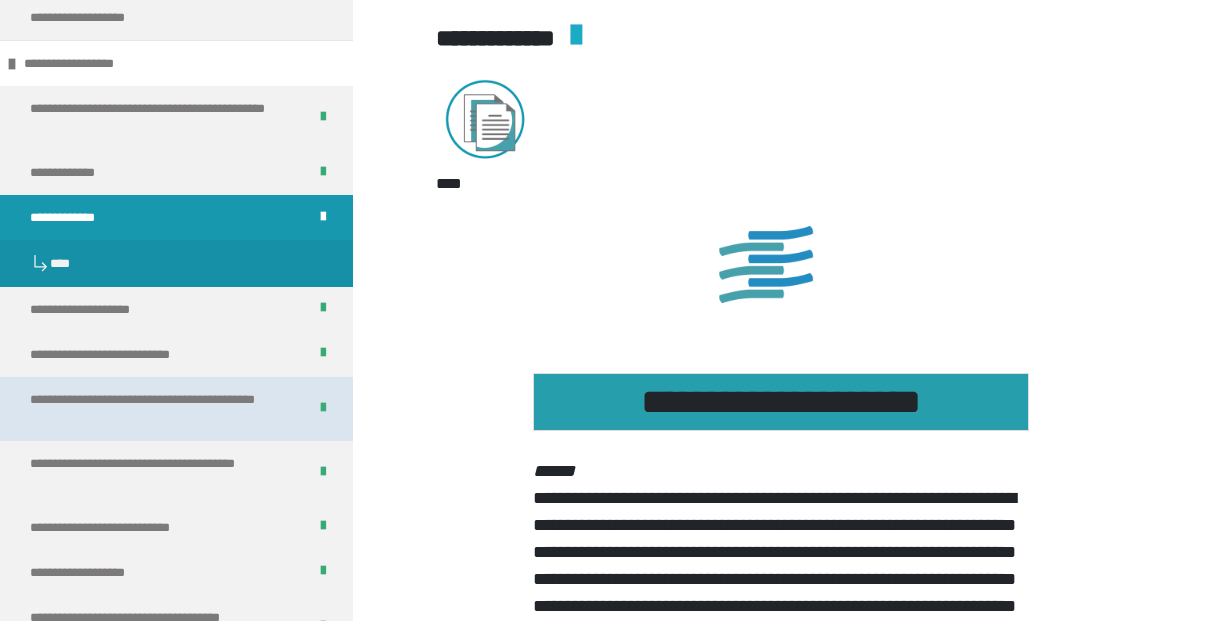 click on "**********" at bounding box center (160, 409) 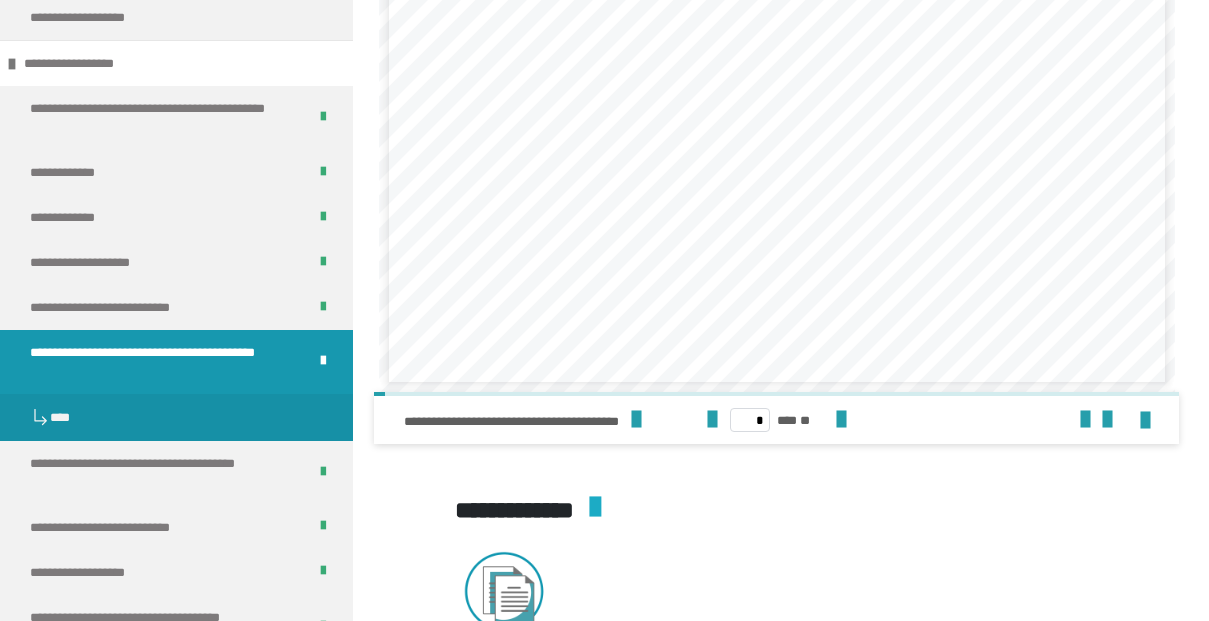 scroll, scrollTop: 3529, scrollLeft: 0, axis: vertical 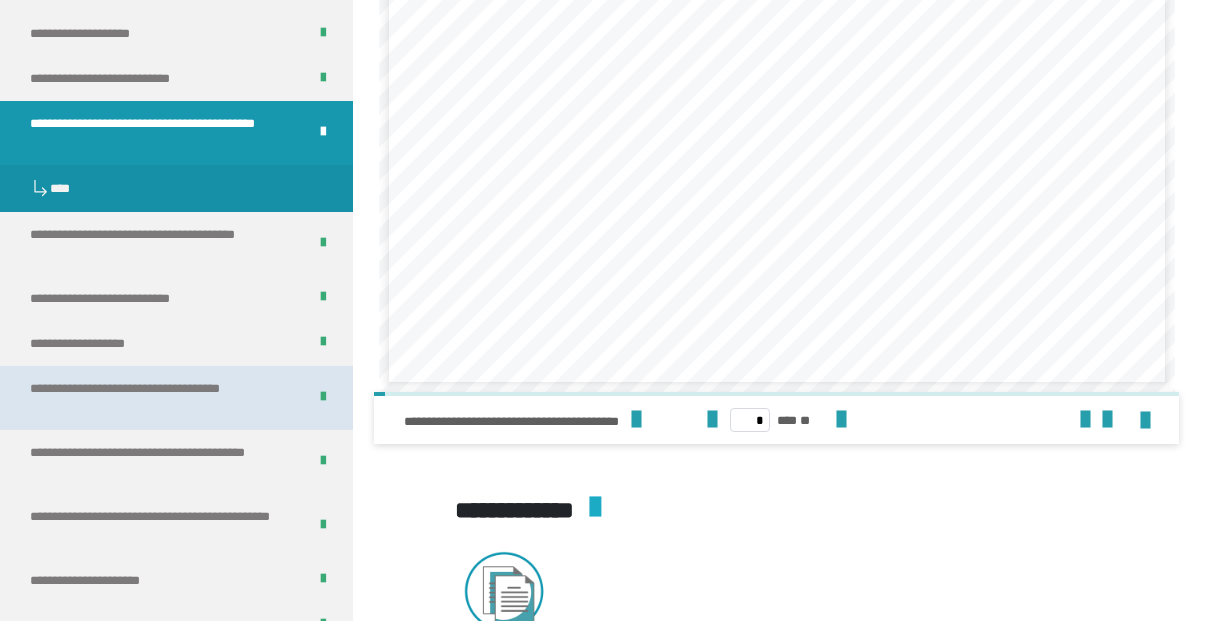 click on "**********" at bounding box center (160, 398) 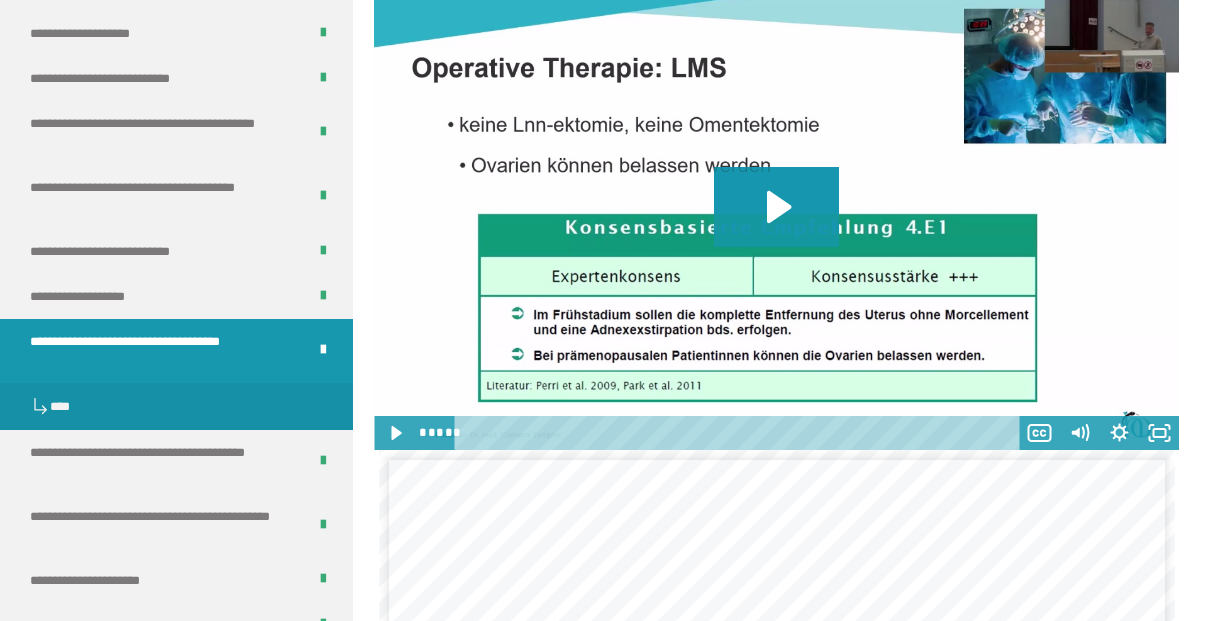 scroll, scrollTop: 3205, scrollLeft: 0, axis: vertical 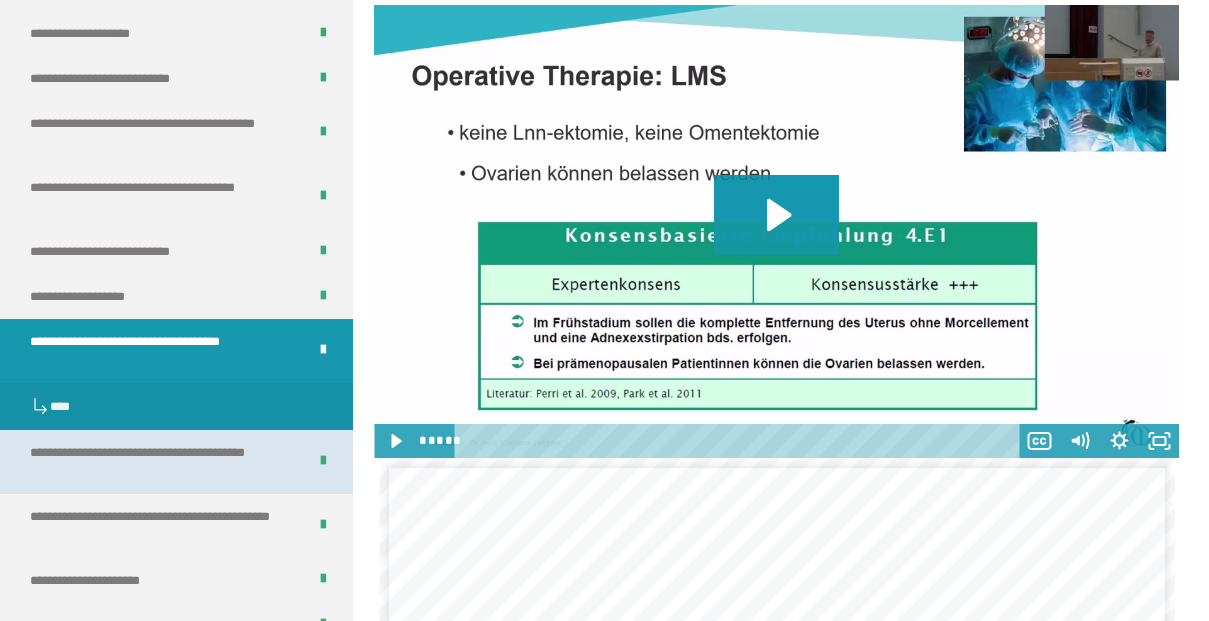 click on "**********" at bounding box center (160, 462) 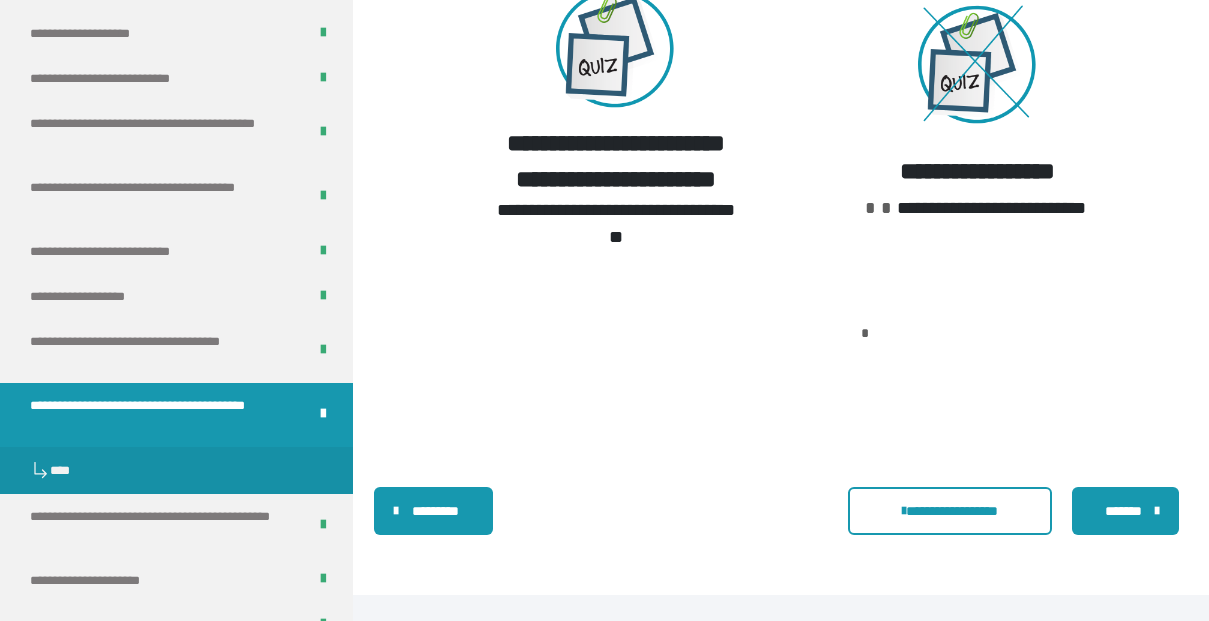 scroll, scrollTop: 6113, scrollLeft: 0, axis: vertical 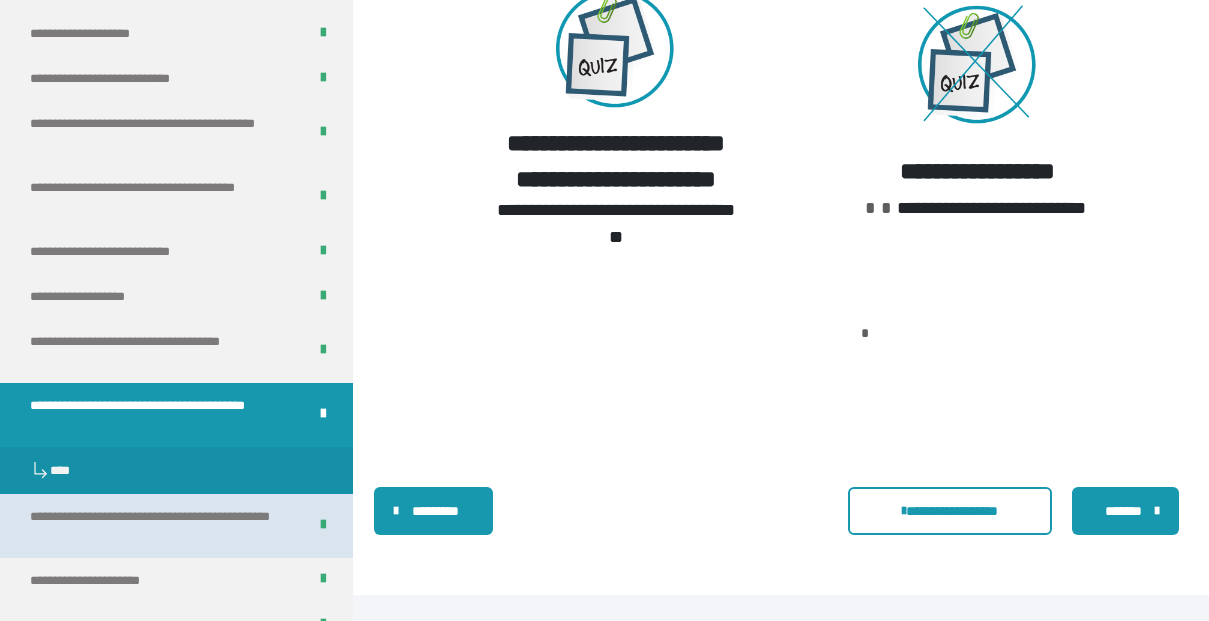 click on "**********" at bounding box center [160, 526] 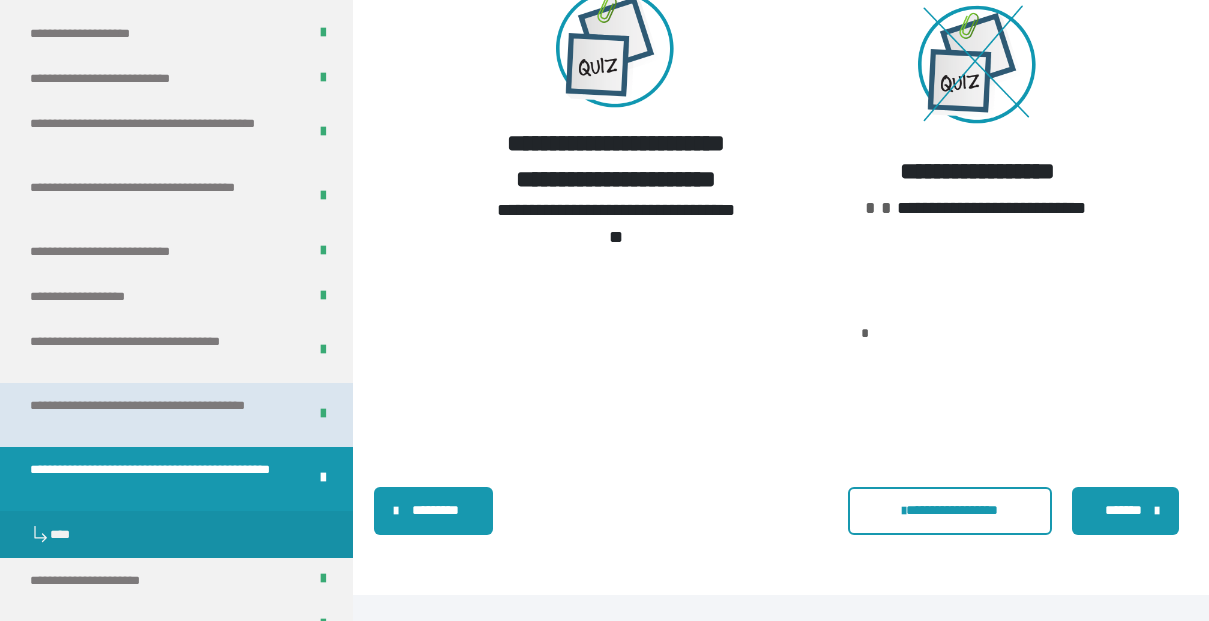 scroll, scrollTop: 4207, scrollLeft: 0, axis: vertical 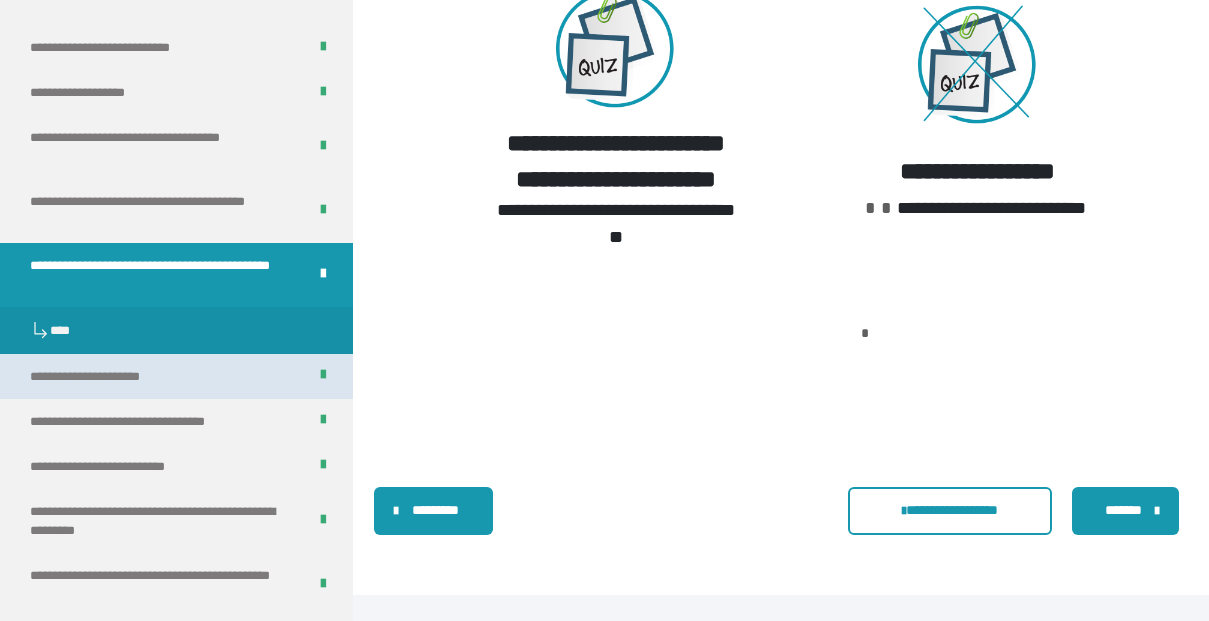 click on "**********" at bounding box center (104, 376) 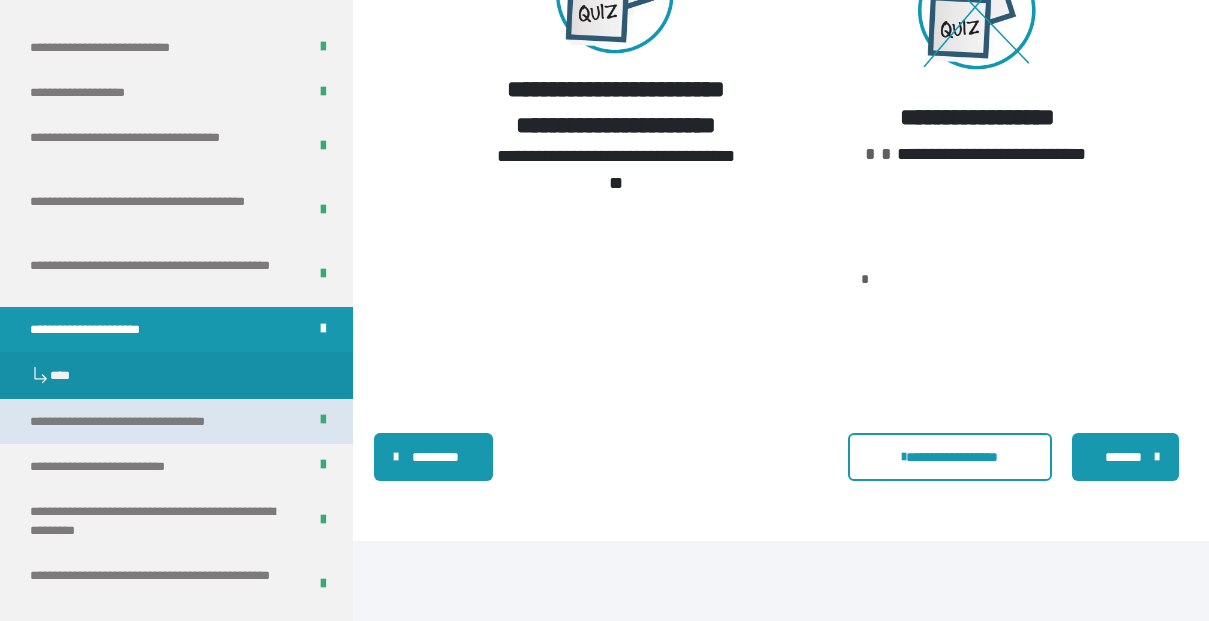 scroll, scrollTop: 4232, scrollLeft: 0, axis: vertical 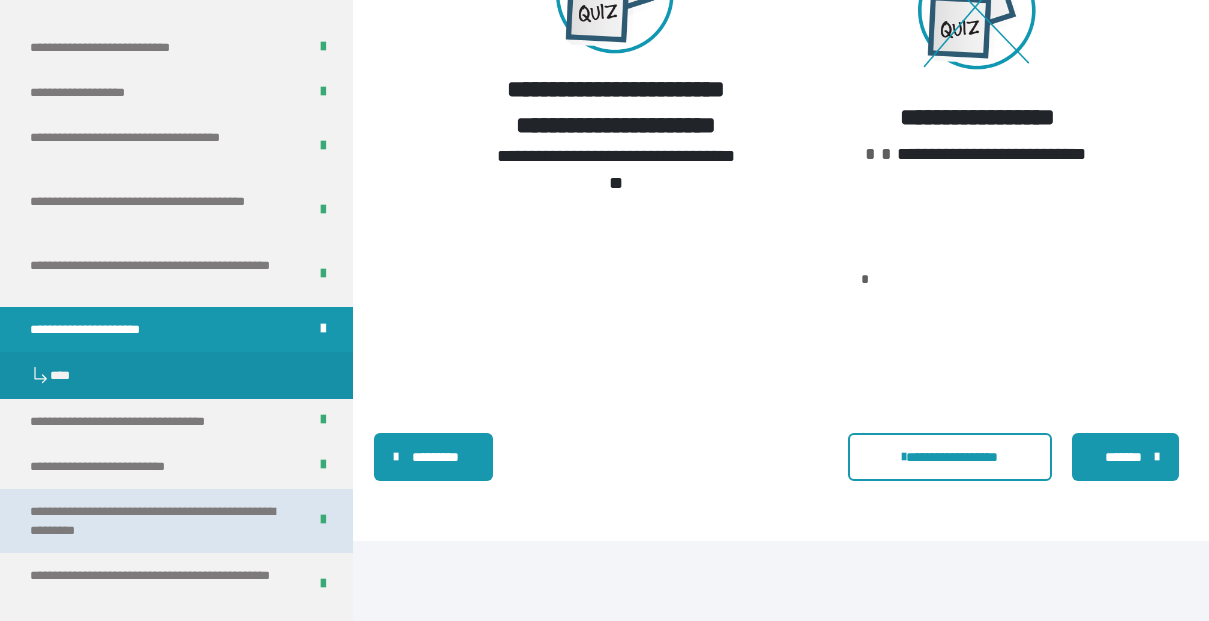 click on "**********" at bounding box center (160, 521) 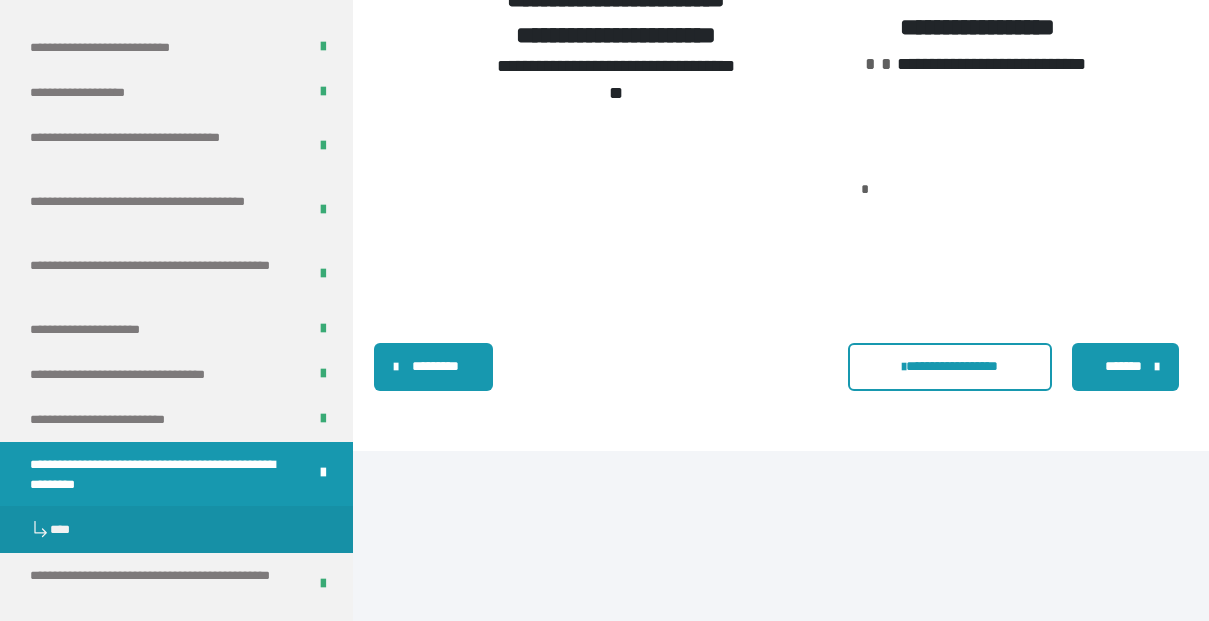 scroll, scrollTop: 3919, scrollLeft: 0, axis: vertical 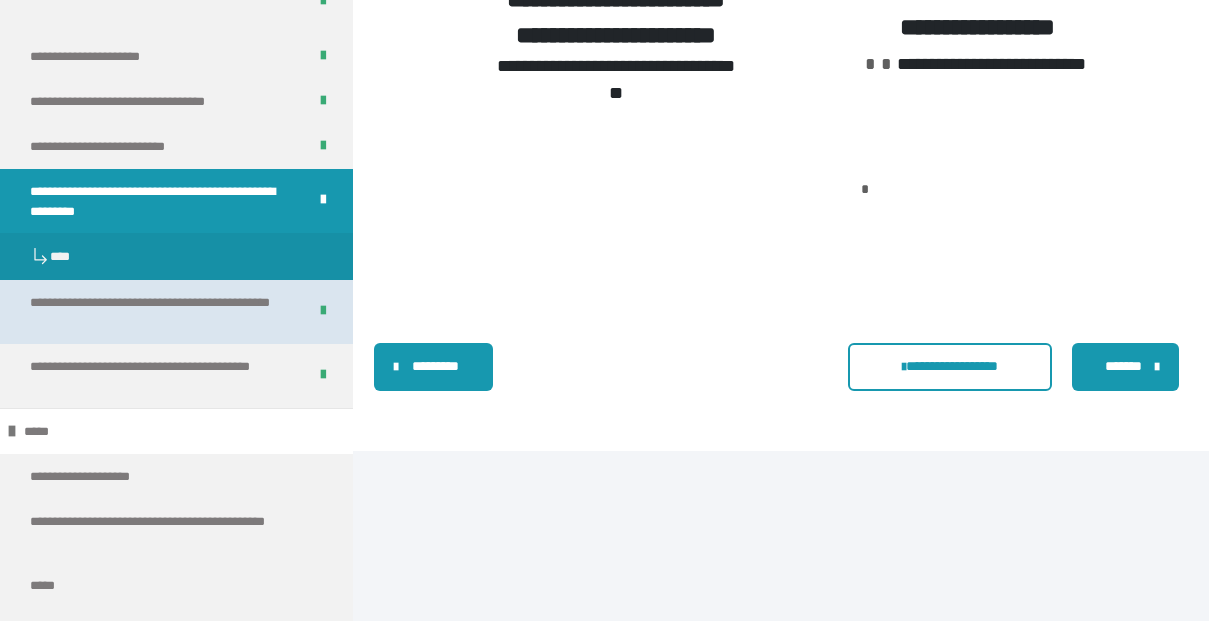 click on "**********" at bounding box center (160, 312) 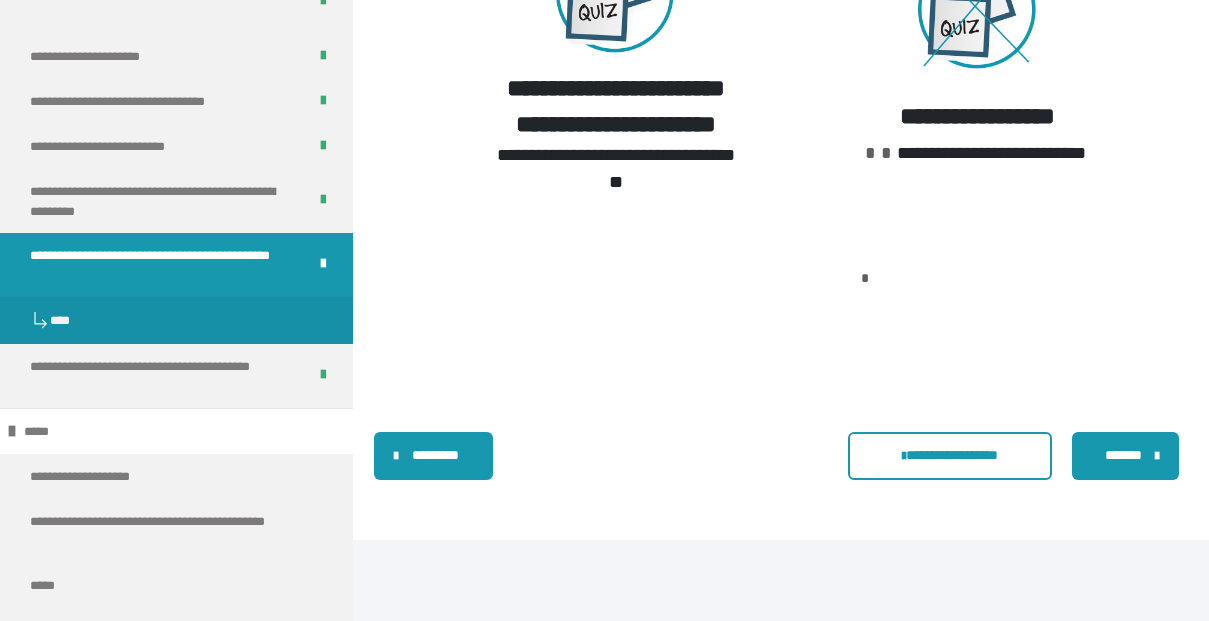 scroll, scrollTop: 2733, scrollLeft: 0, axis: vertical 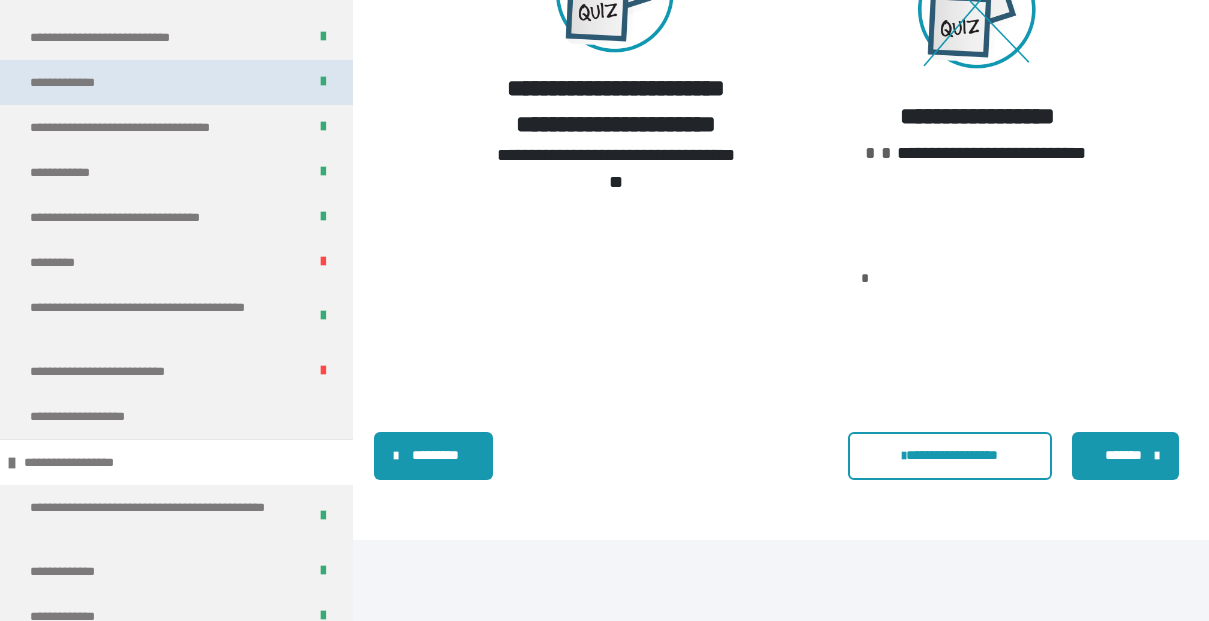 click on "**********" at bounding box center (176, 82) 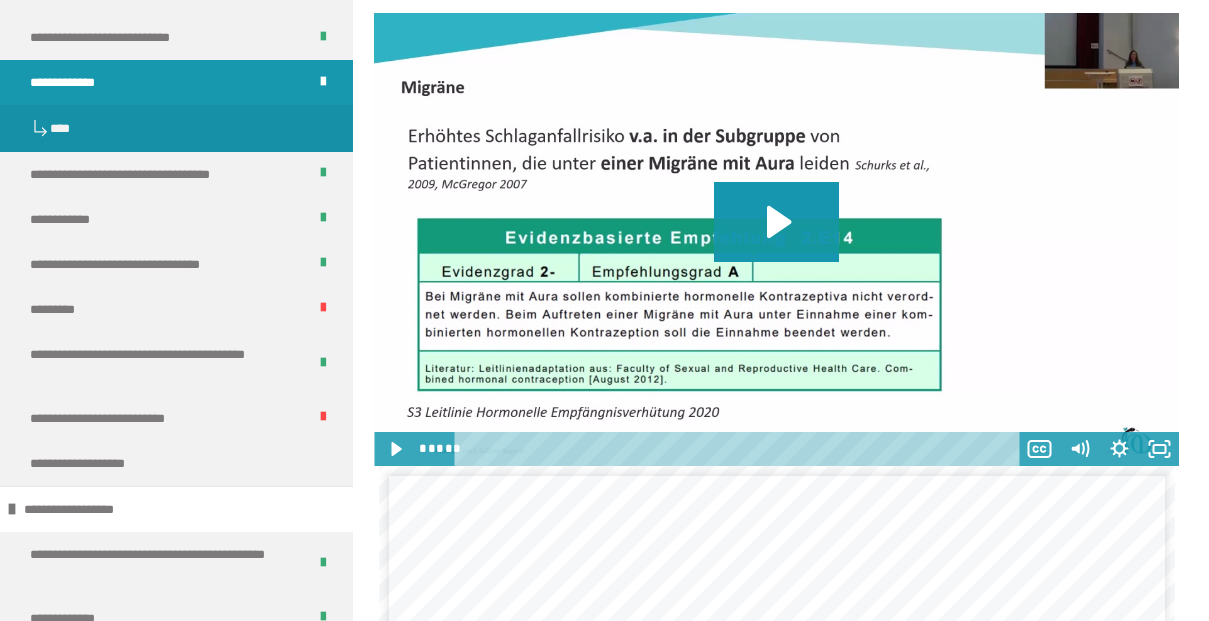 scroll, scrollTop: 2906, scrollLeft: 0, axis: vertical 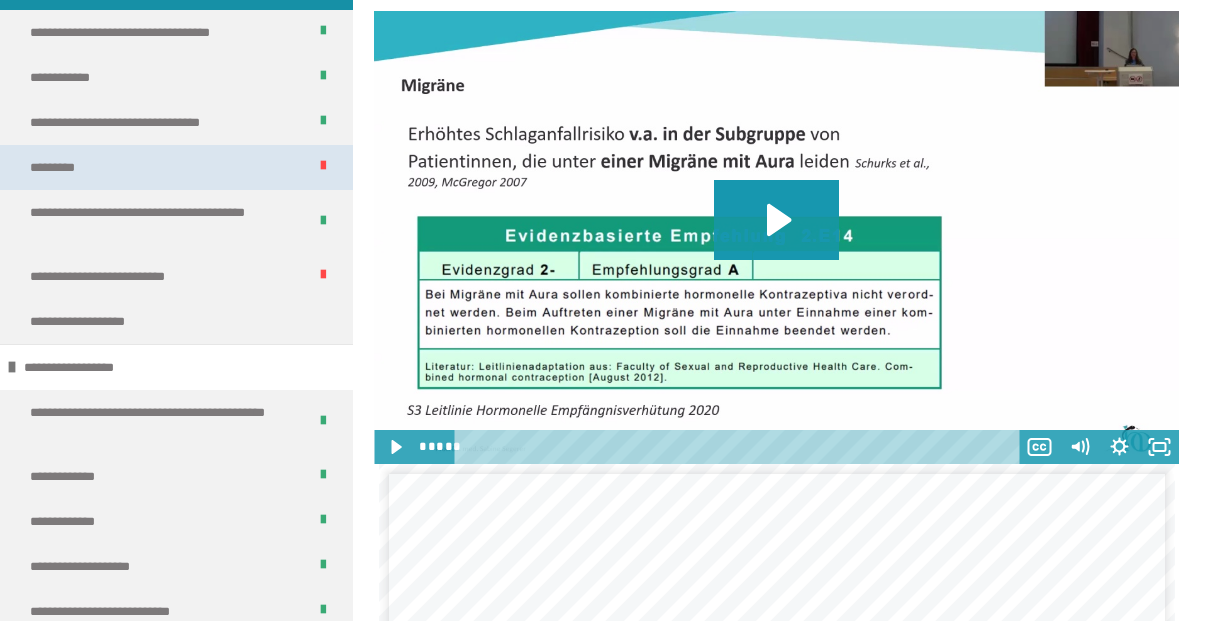 click on "*********" at bounding box center (176, 167) 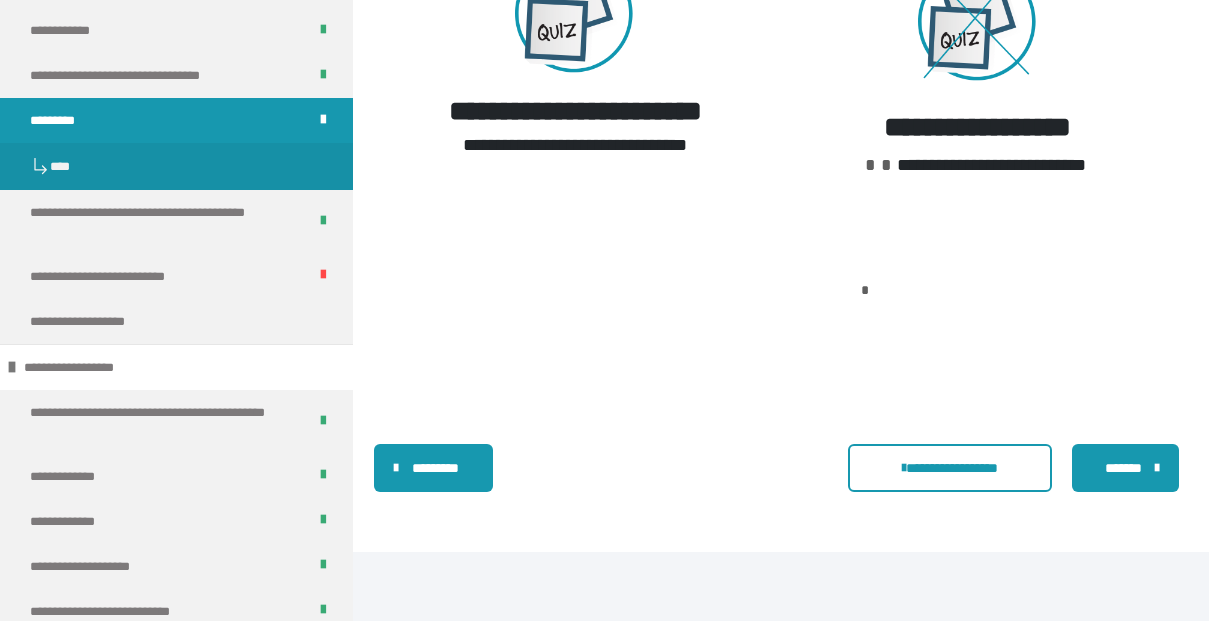 scroll, scrollTop: 3026, scrollLeft: 0, axis: vertical 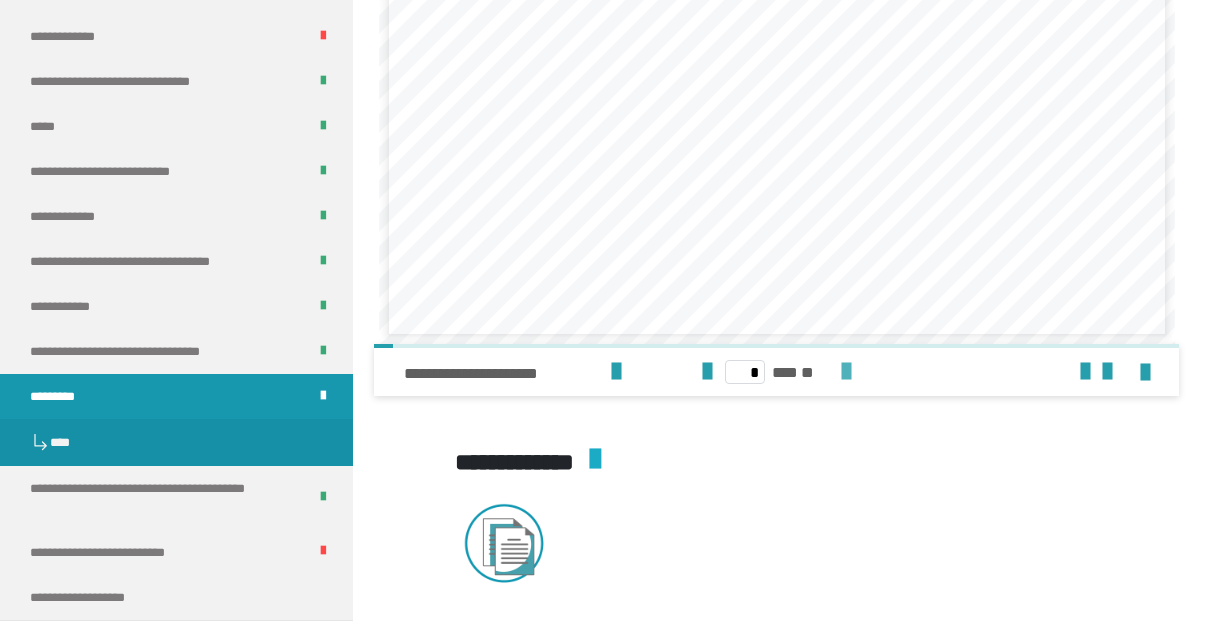 click at bounding box center [846, 372] 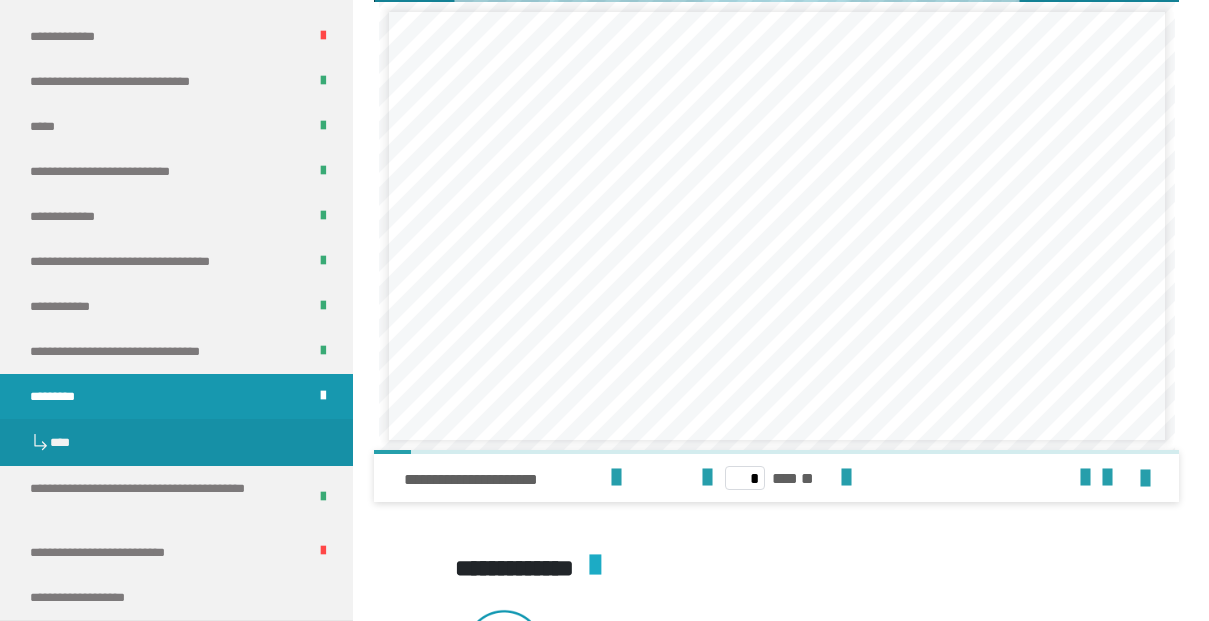 scroll, scrollTop: 1390, scrollLeft: 0, axis: vertical 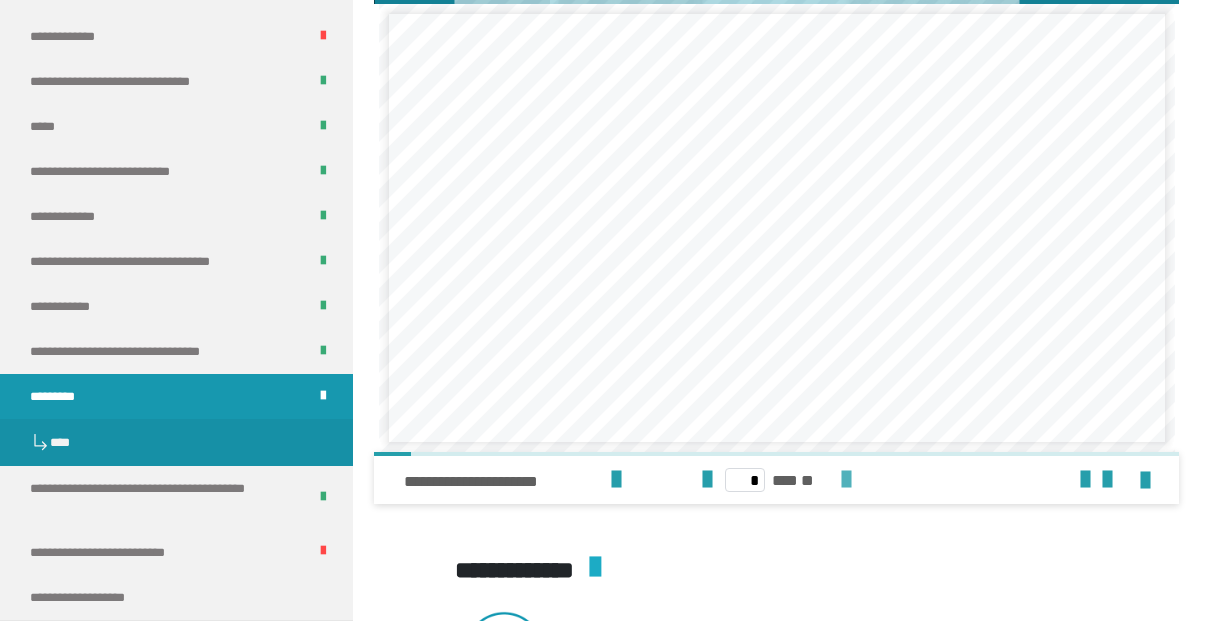 click at bounding box center [846, 480] 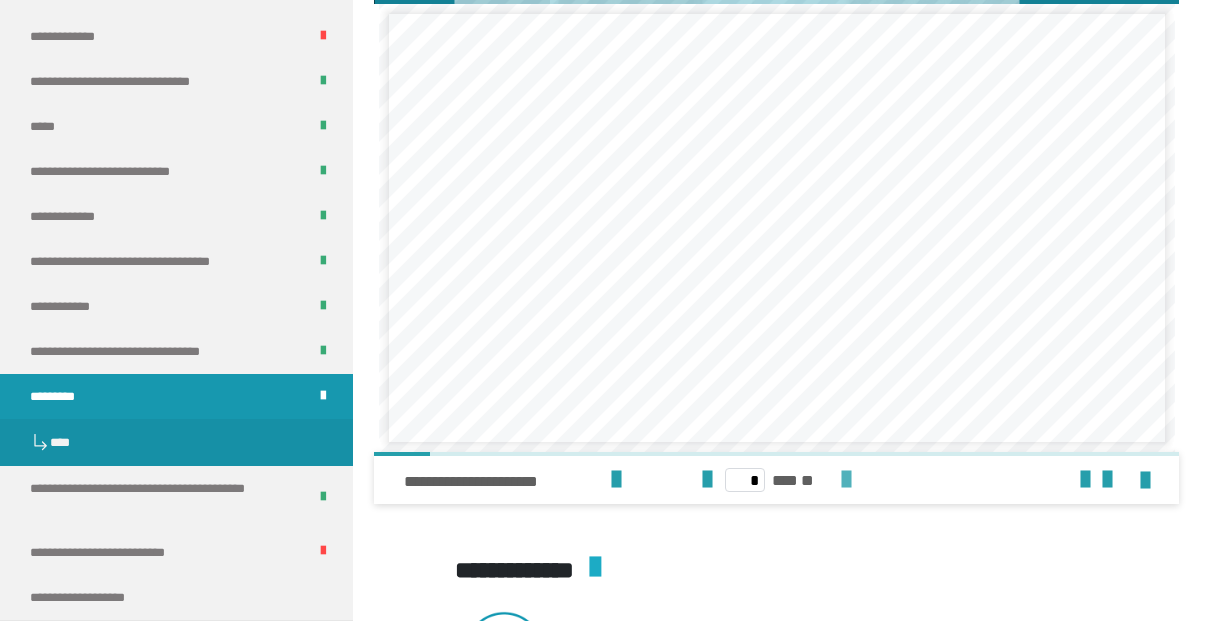 click at bounding box center (846, 480) 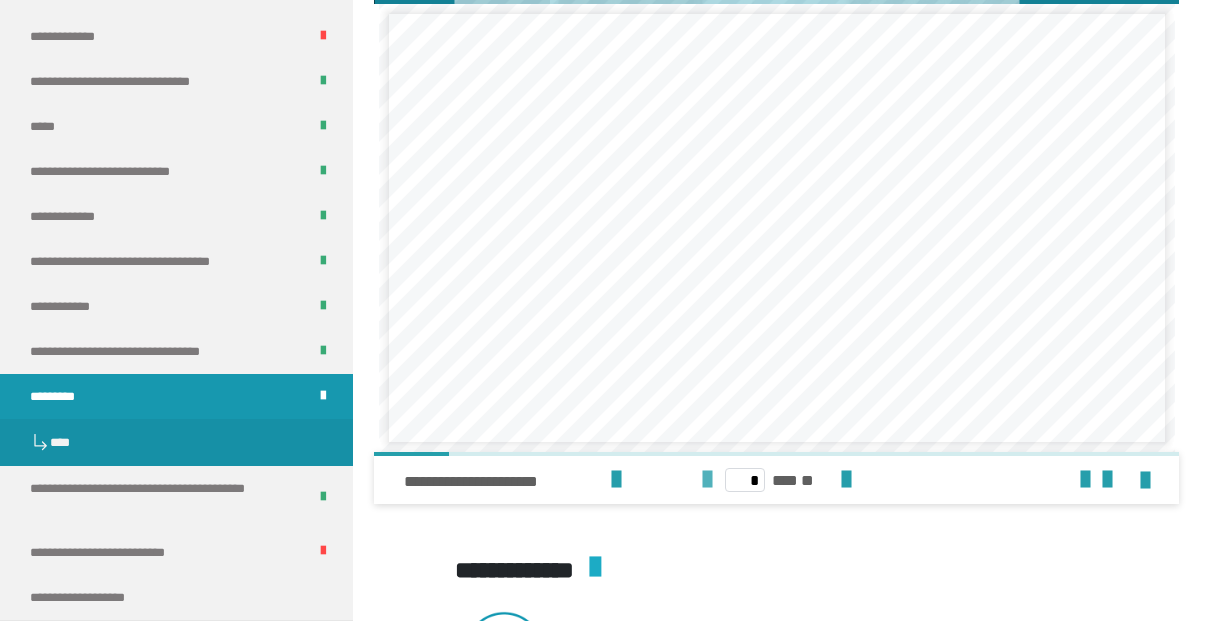 click at bounding box center (707, 480) 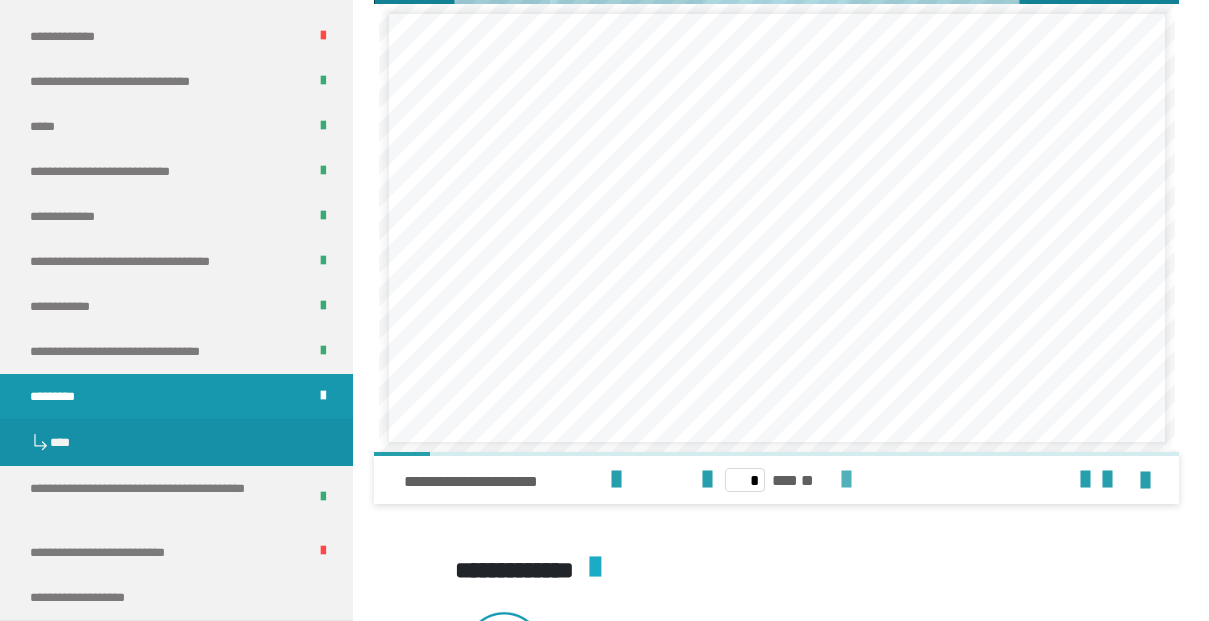 click at bounding box center (846, 480) 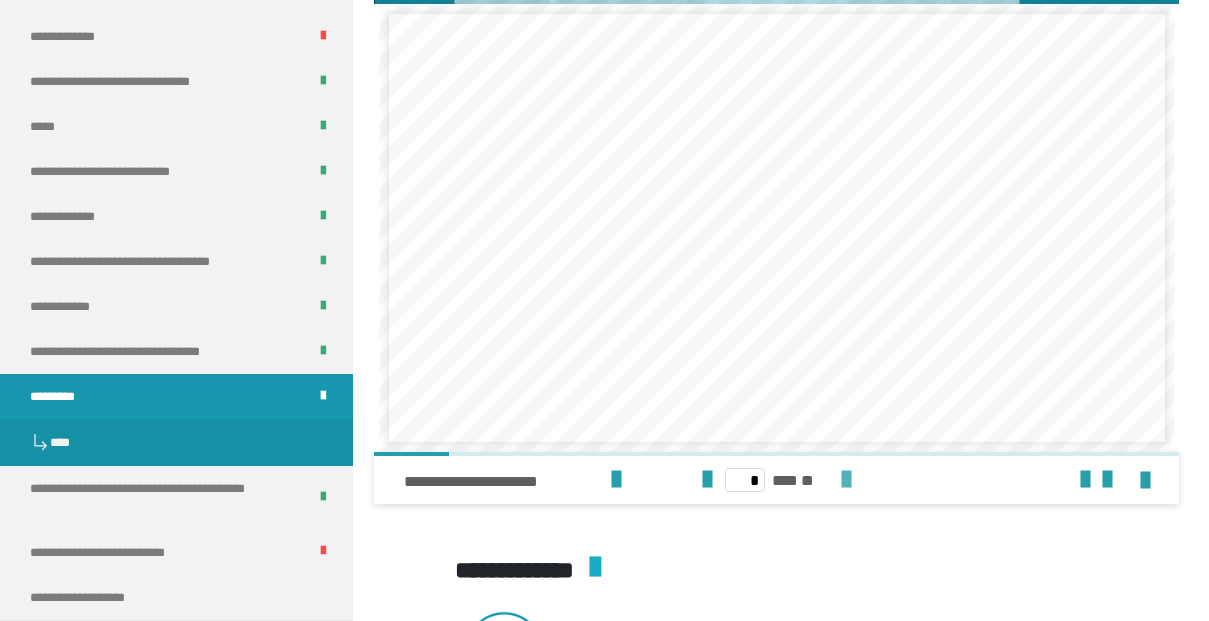 click at bounding box center (846, 480) 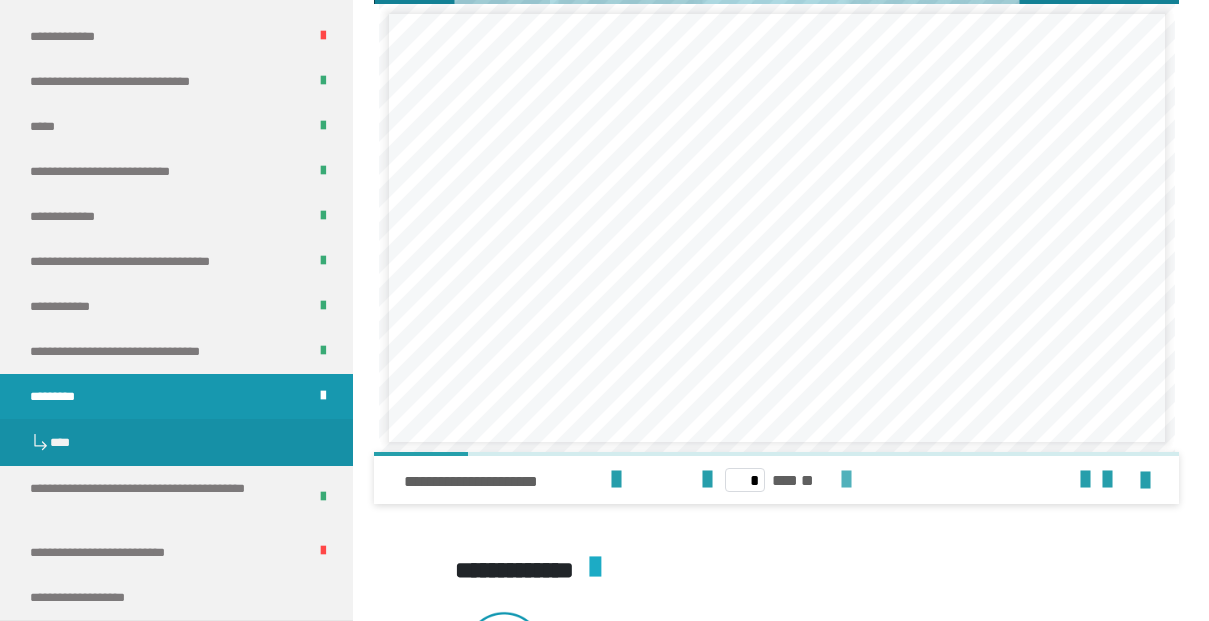click at bounding box center [846, 480] 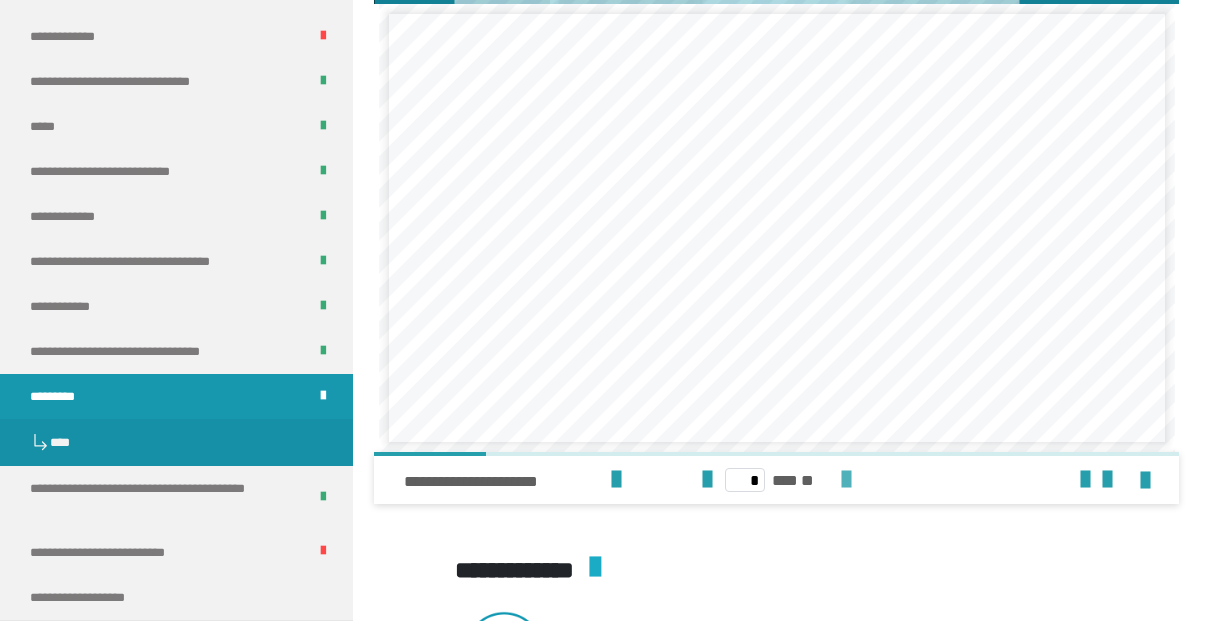 click at bounding box center [846, 480] 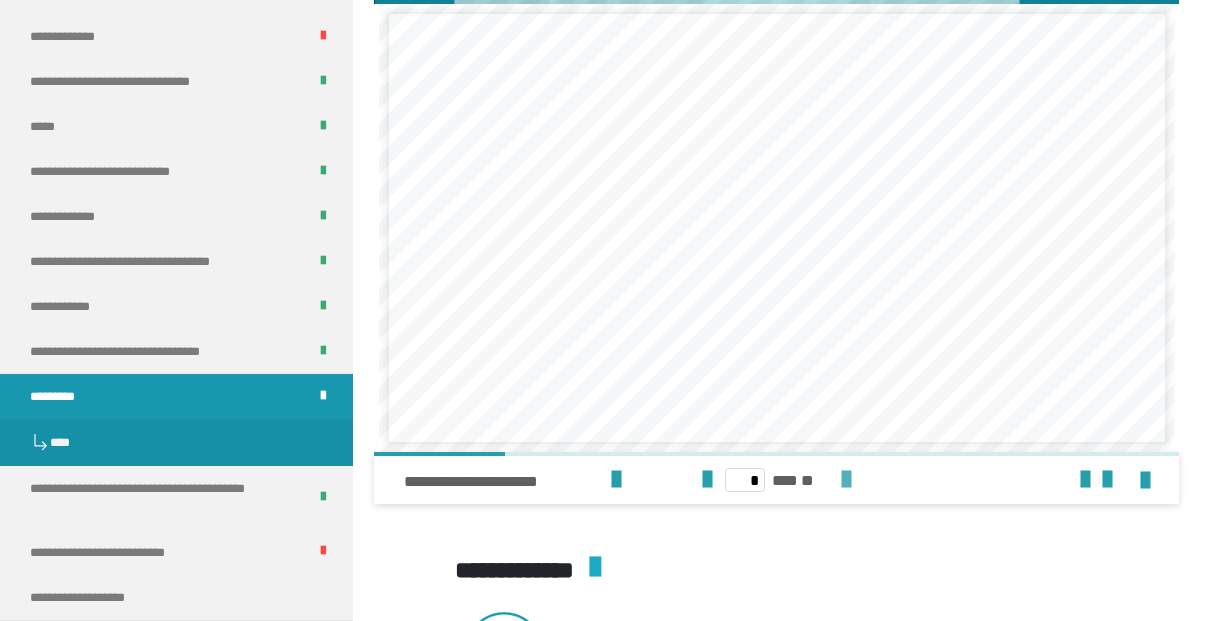 click at bounding box center [846, 480] 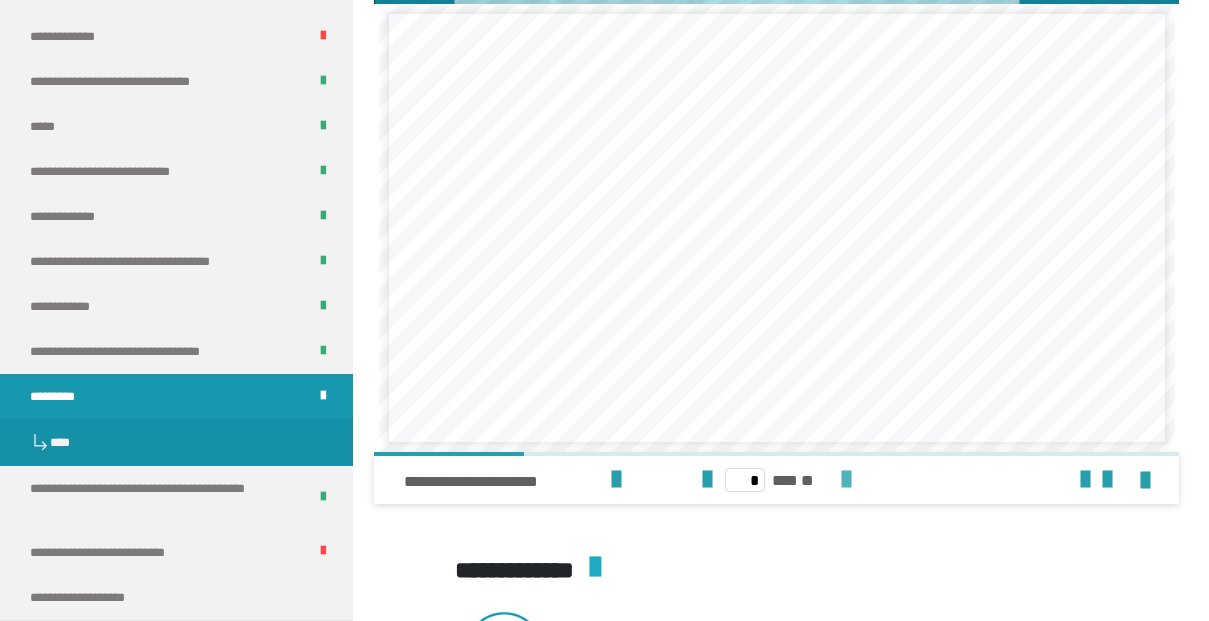 click at bounding box center (846, 480) 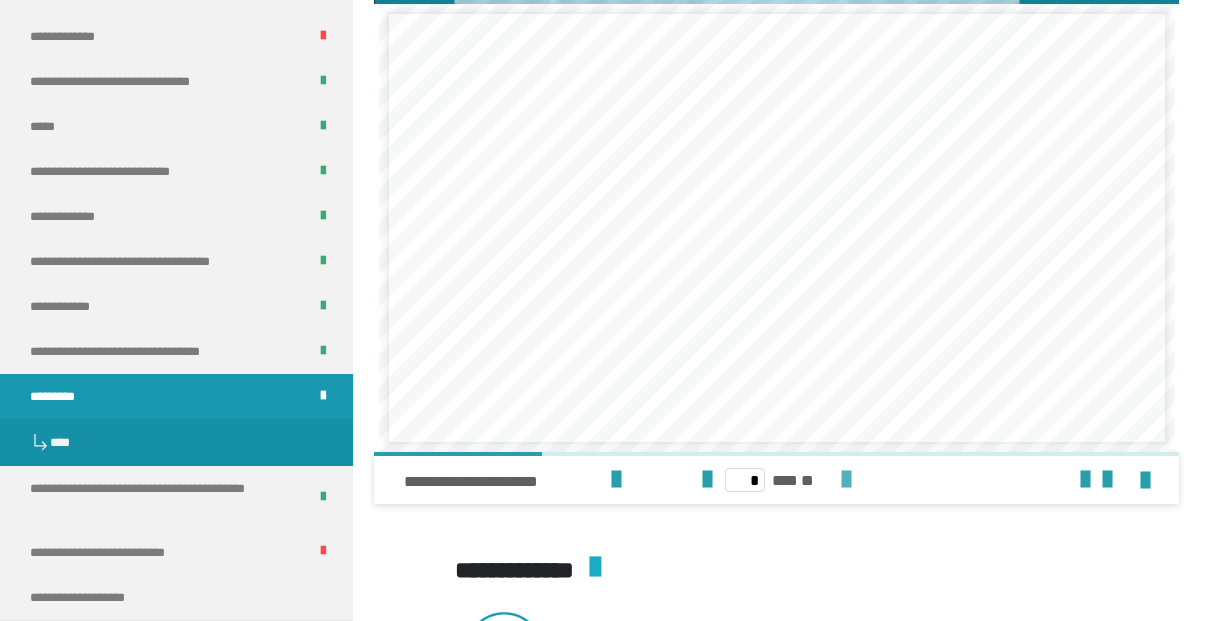 click at bounding box center (846, 480) 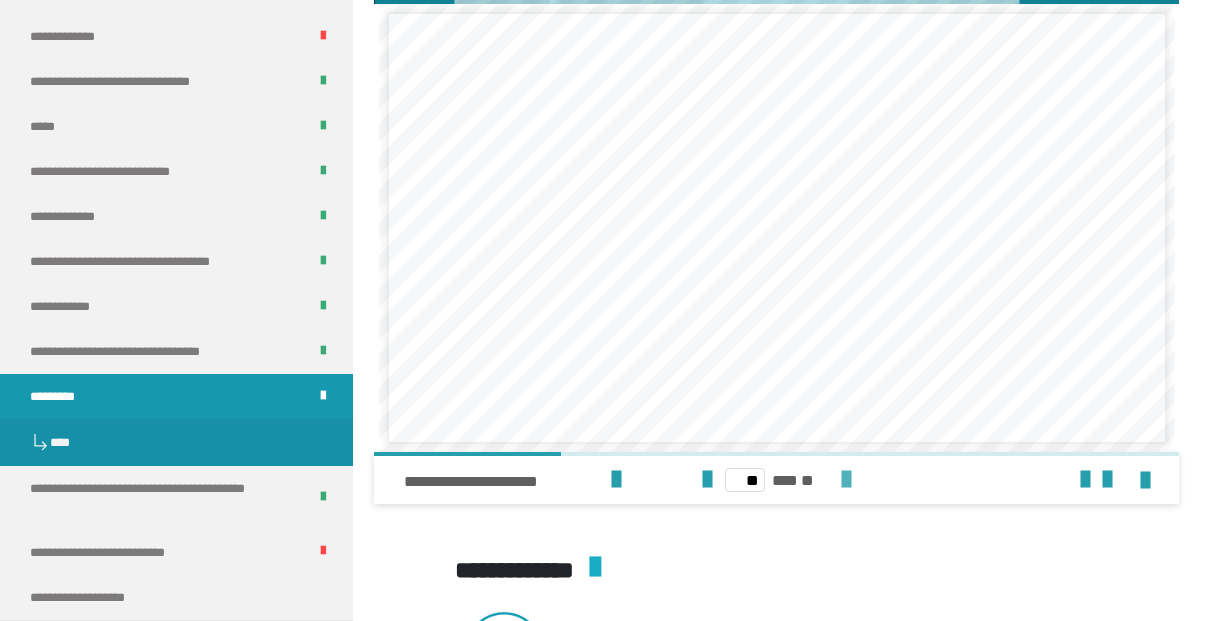 click at bounding box center (846, 480) 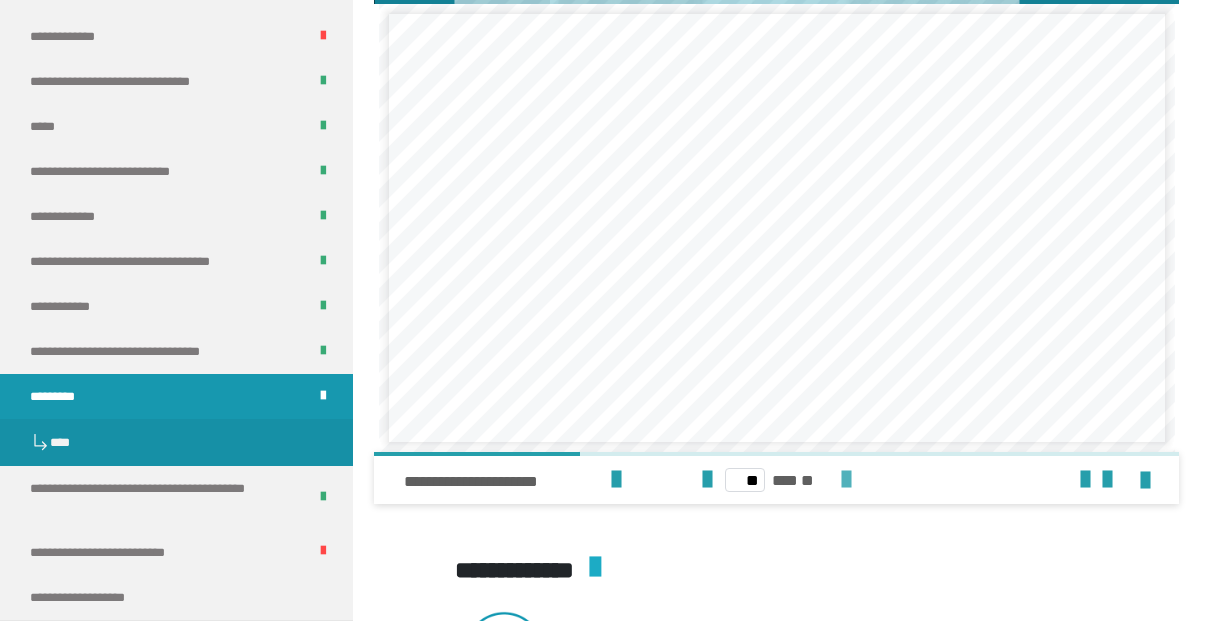 click at bounding box center [846, 480] 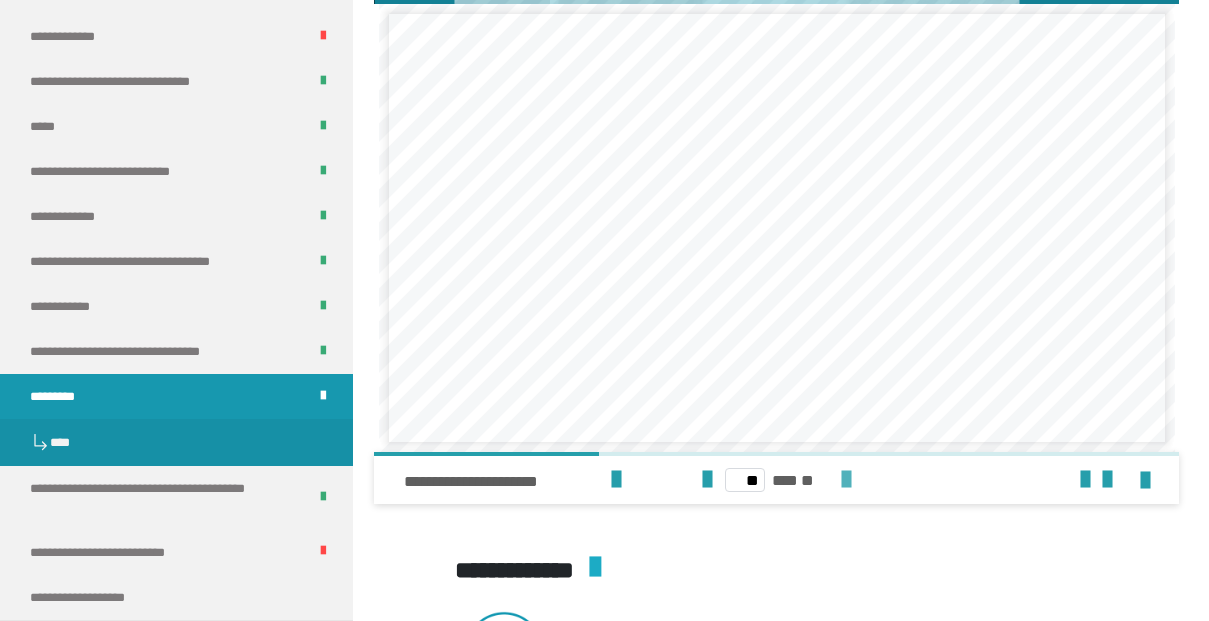 click at bounding box center (846, 480) 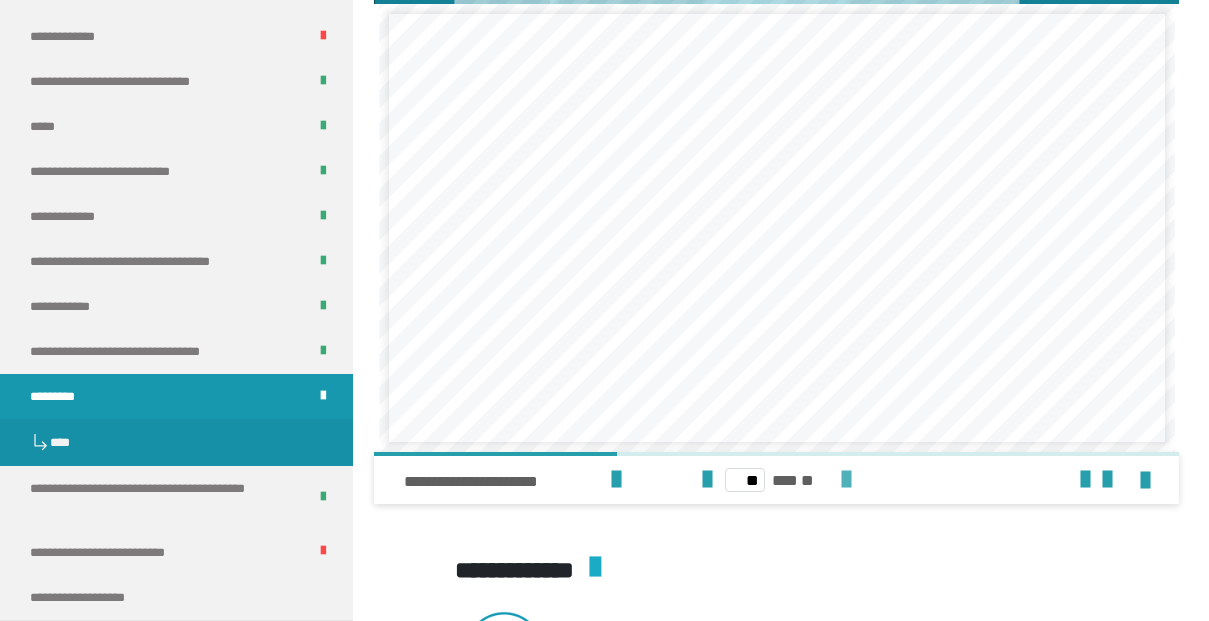 click at bounding box center (846, 480) 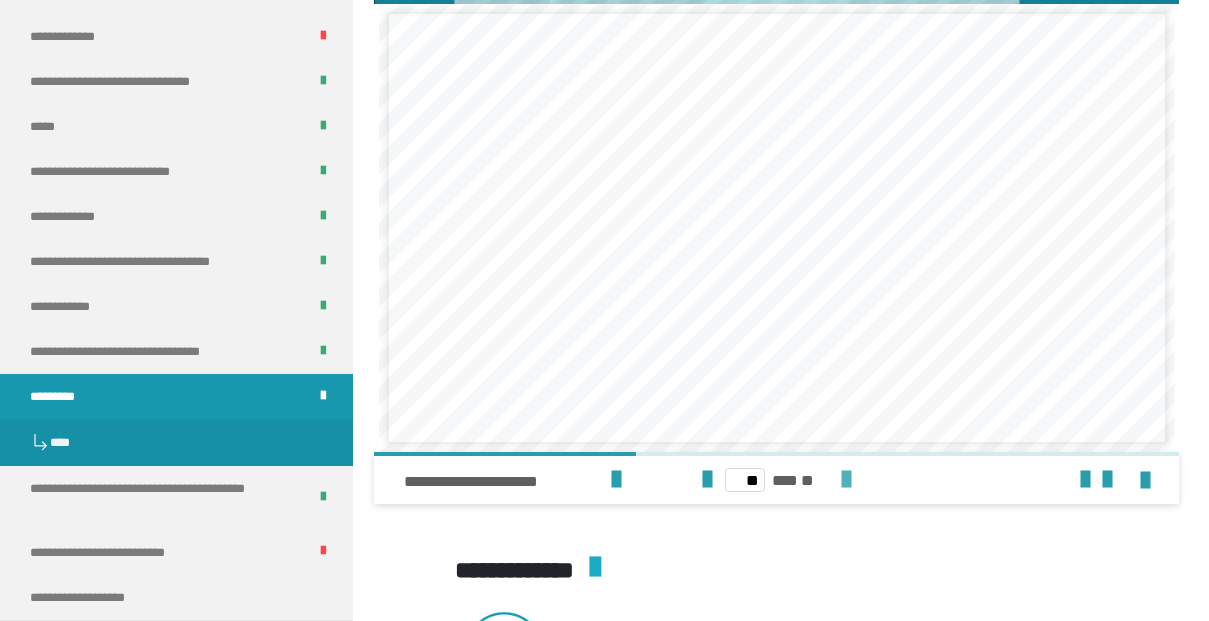 click at bounding box center (846, 480) 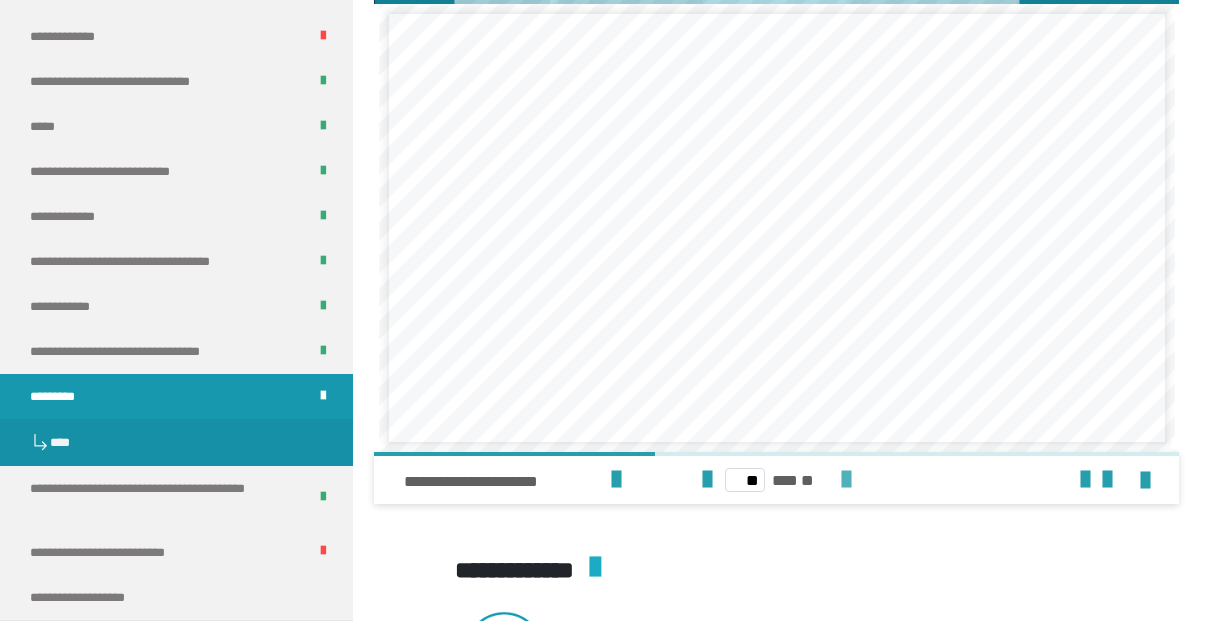 click at bounding box center (846, 480) 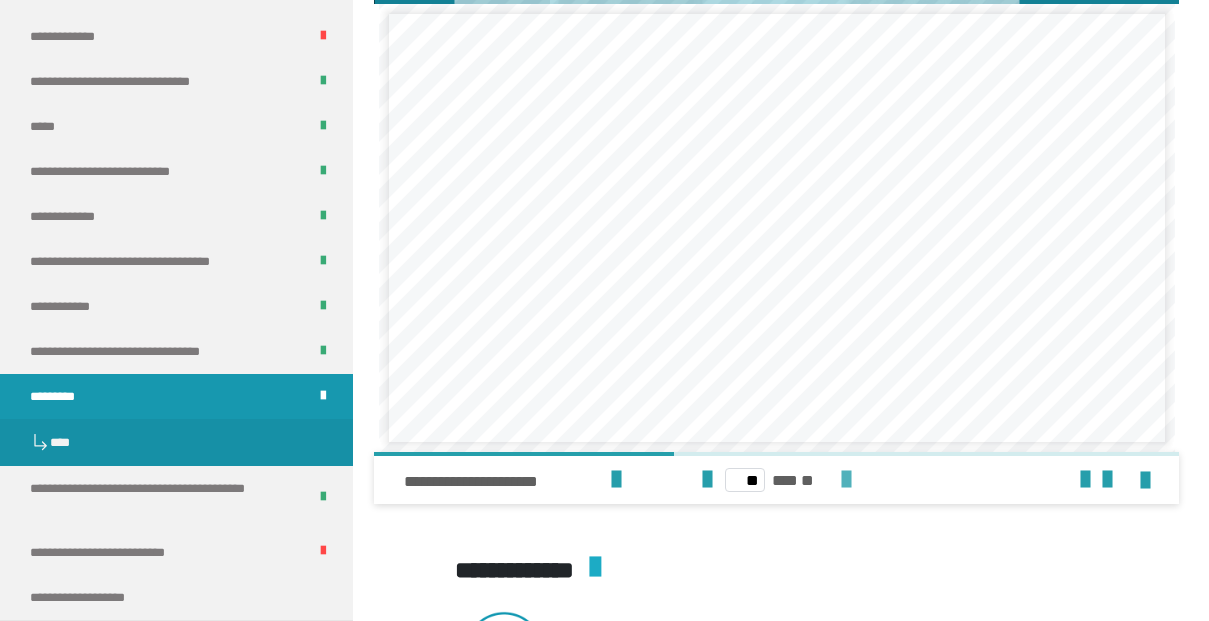 click at bounding box center (846, 480) 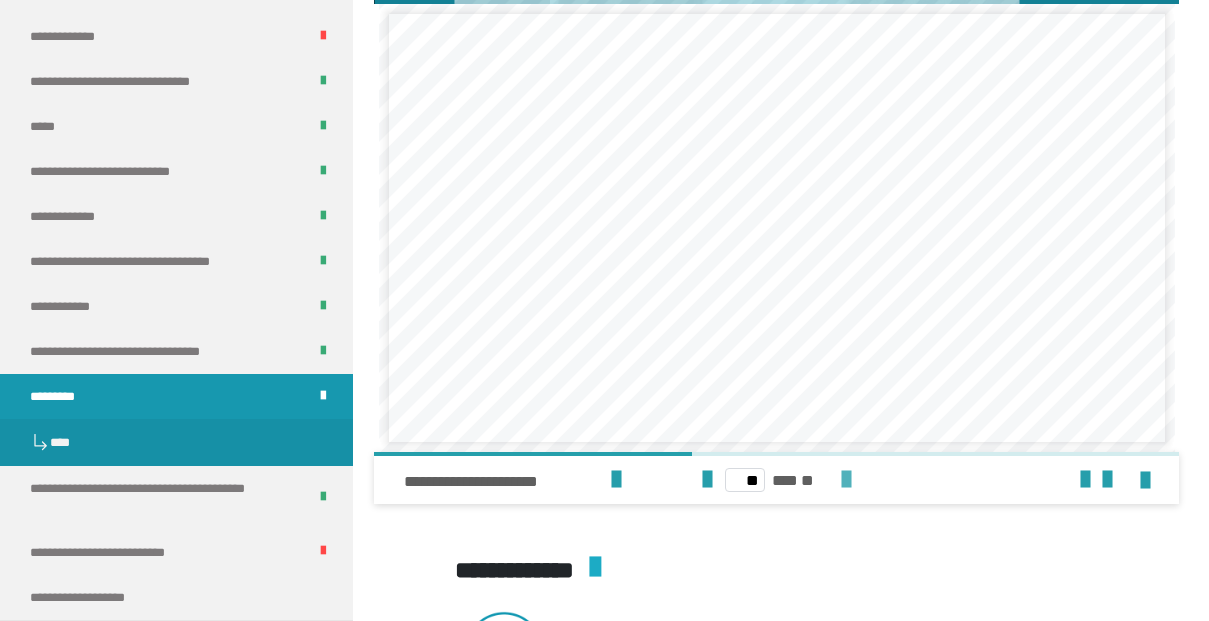 click at bounding box center [846, 480] 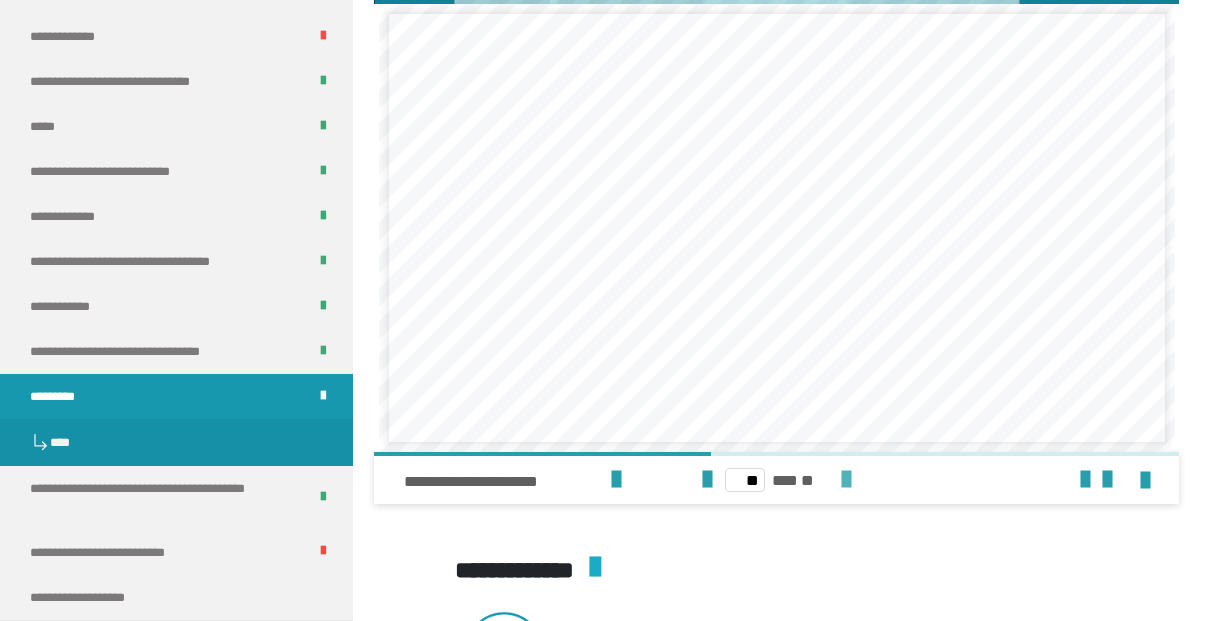 click at bounding box center [846, 480] 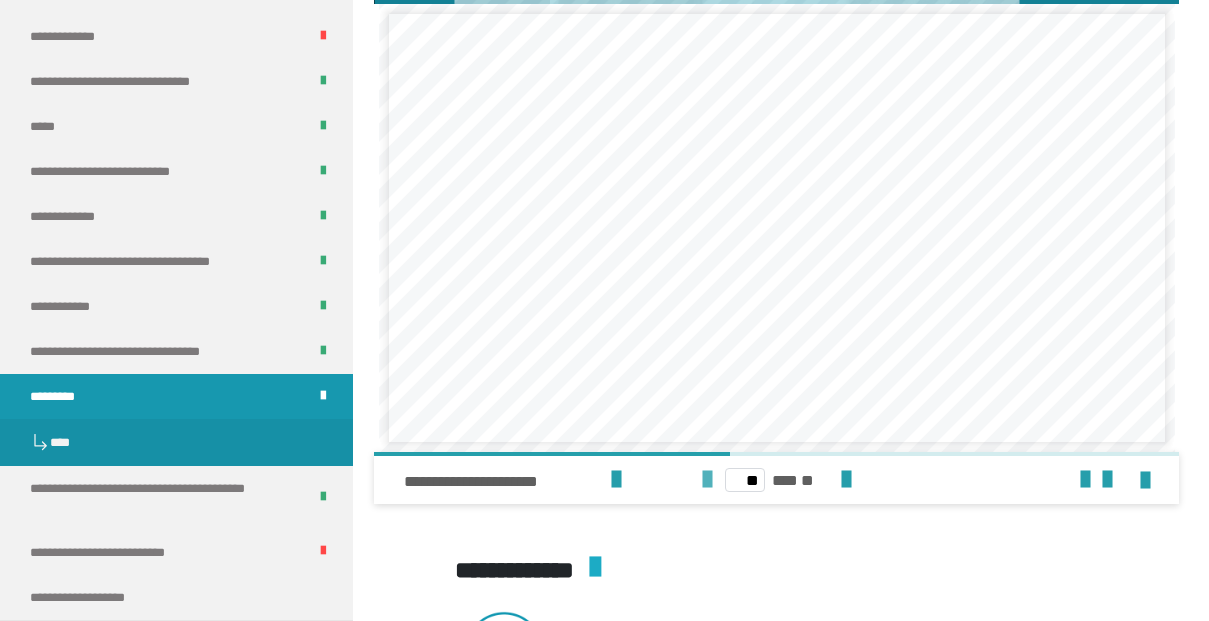 click at bounding box center [707, 480] 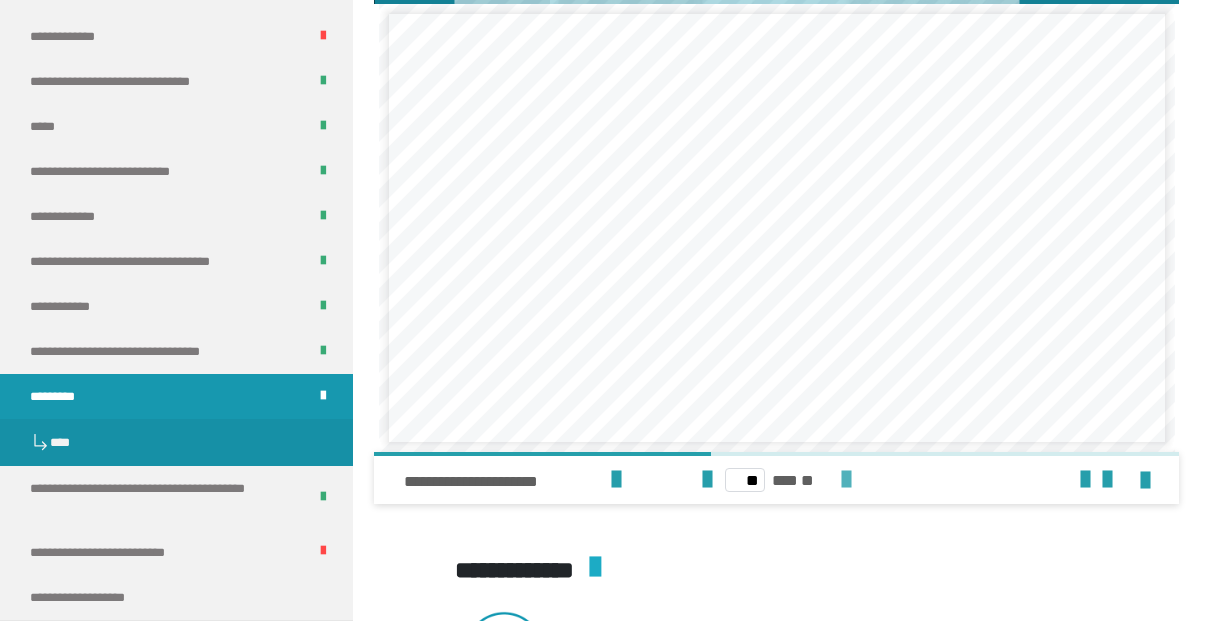 click at bounding box center (846, 480) 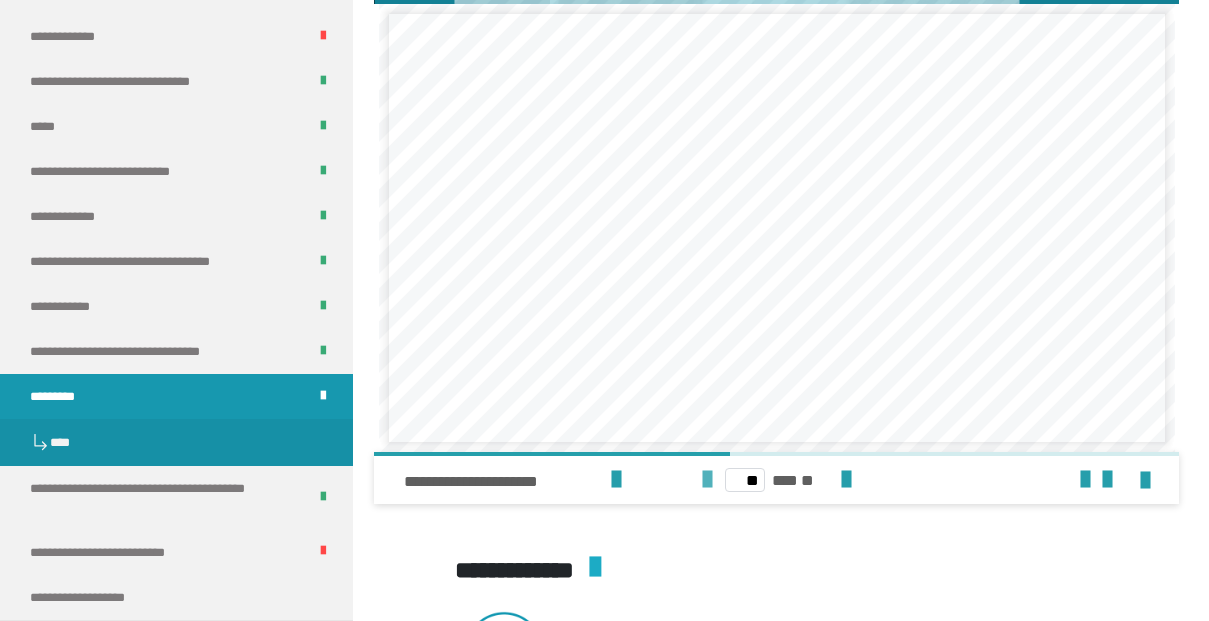 click at bounding box center [707, 480] 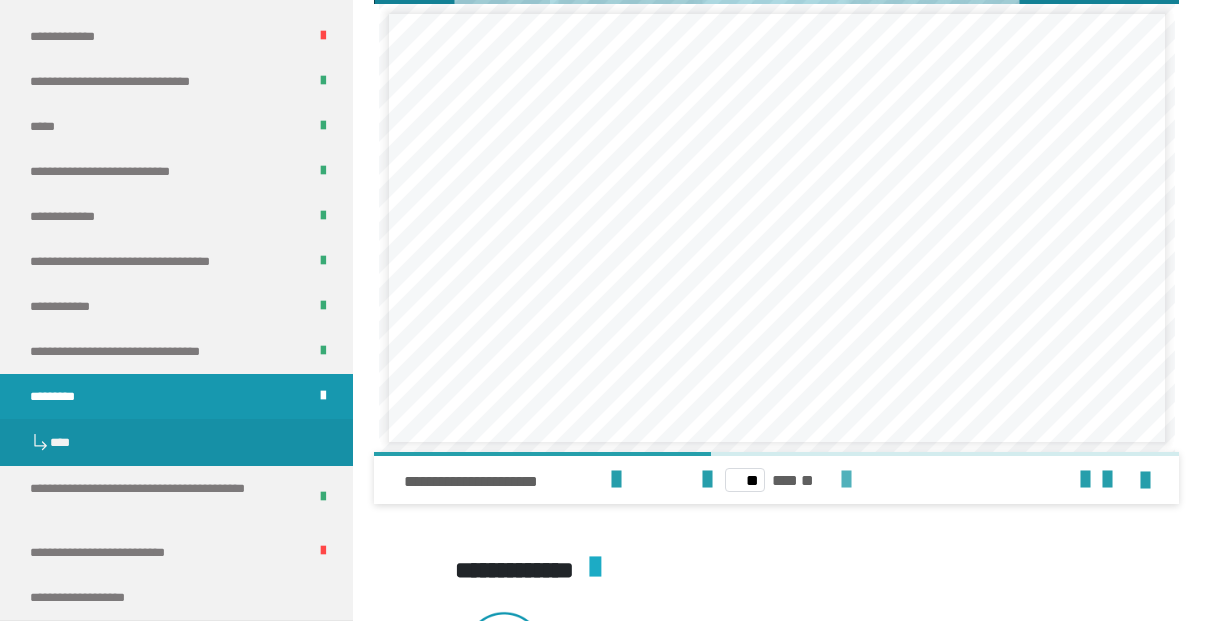 click at bounding box center [846, 480] 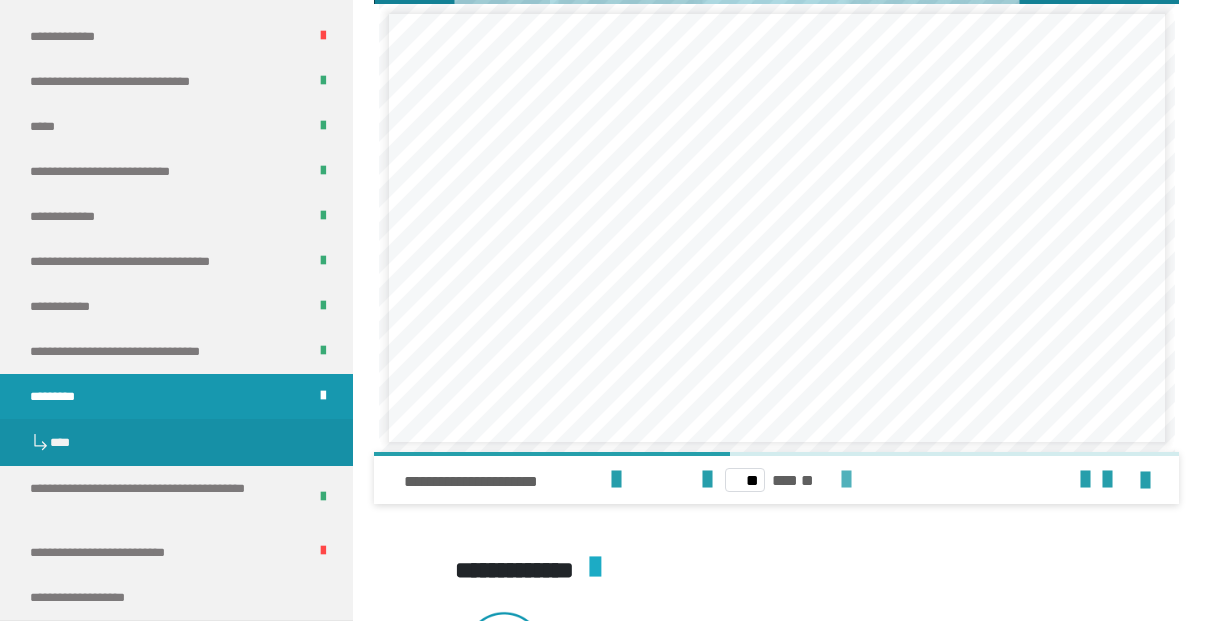 click at bounding box center (846, 480) 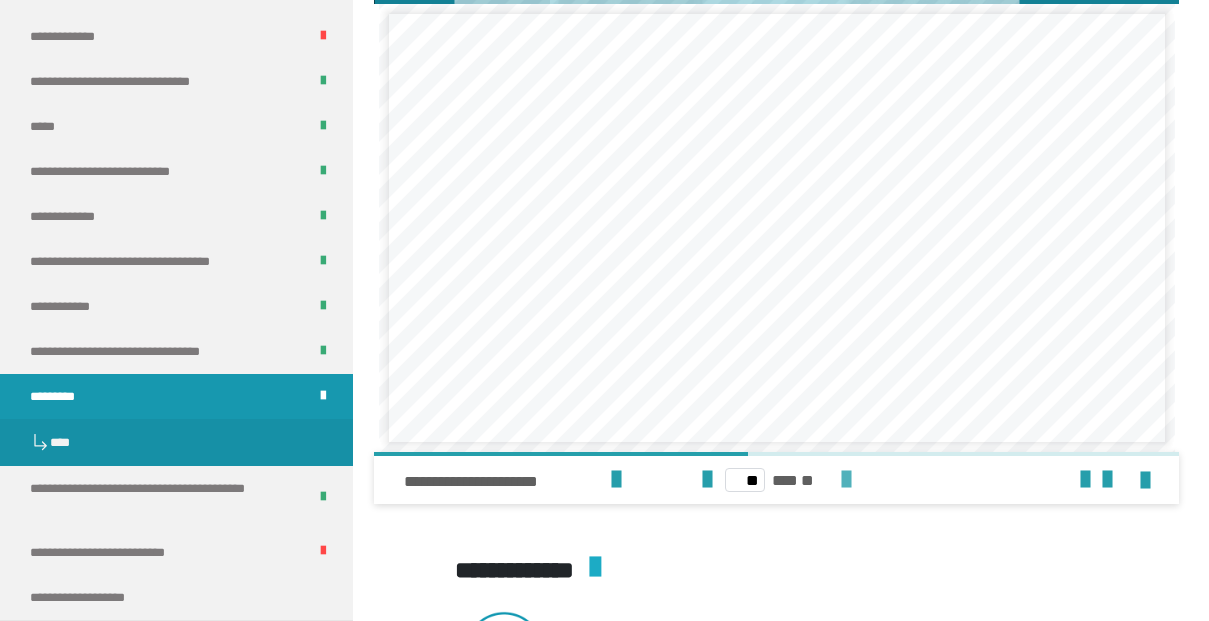click at bounding box center [846, 480] 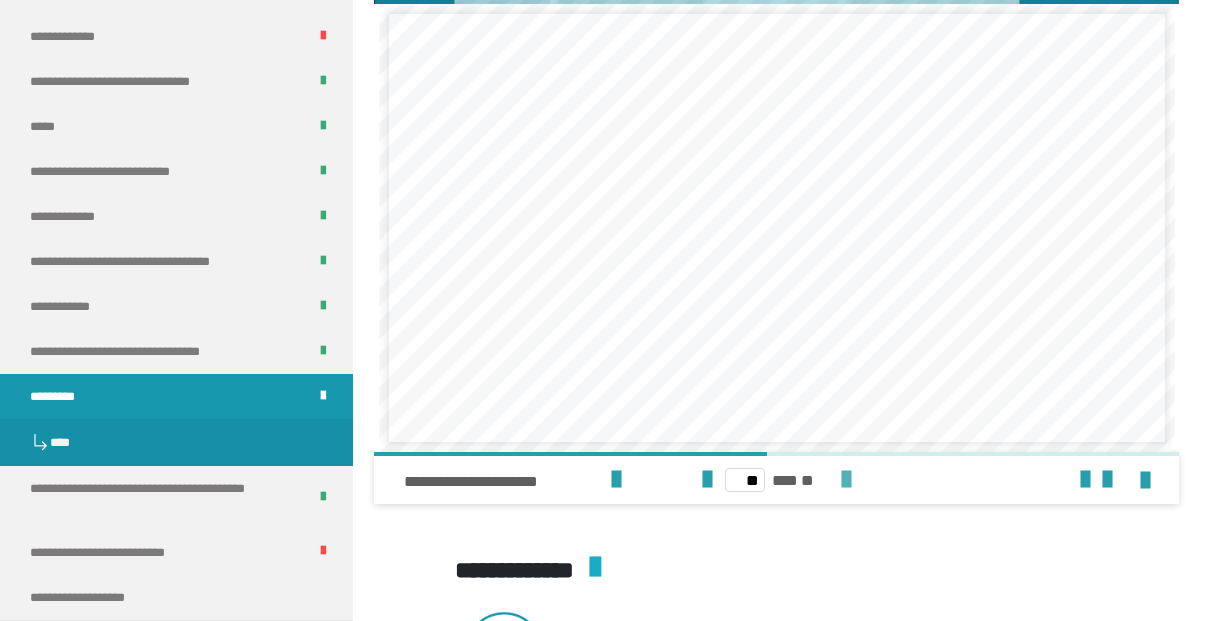 click at bounding box center [846, 480] 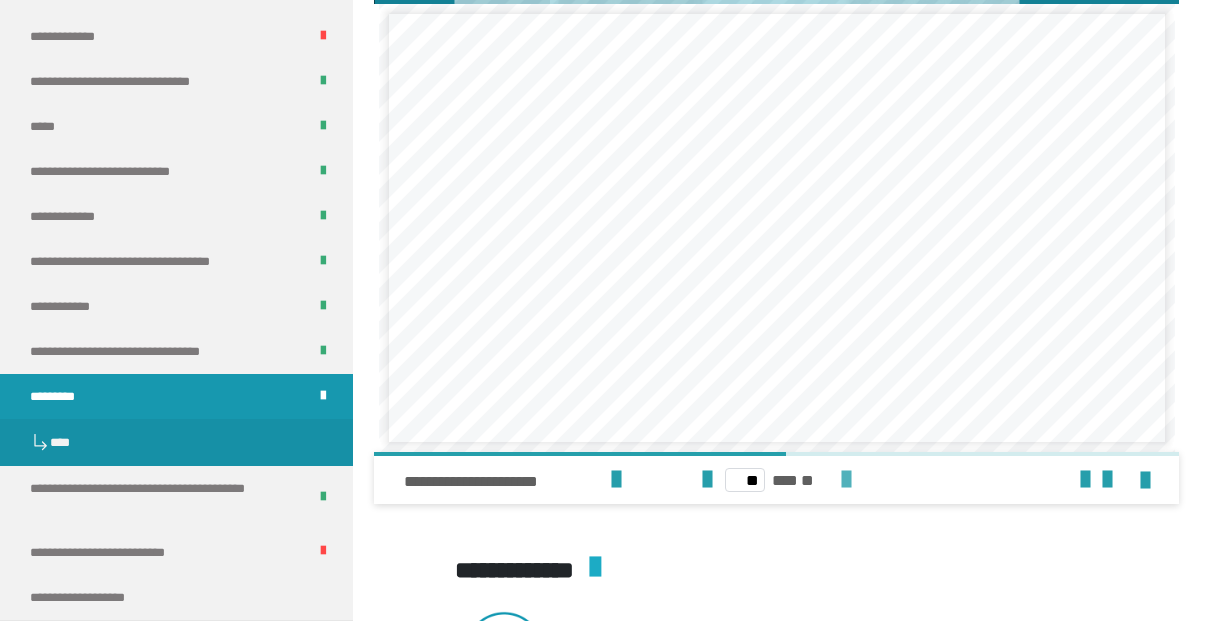 click at bounding box center (846, 480) 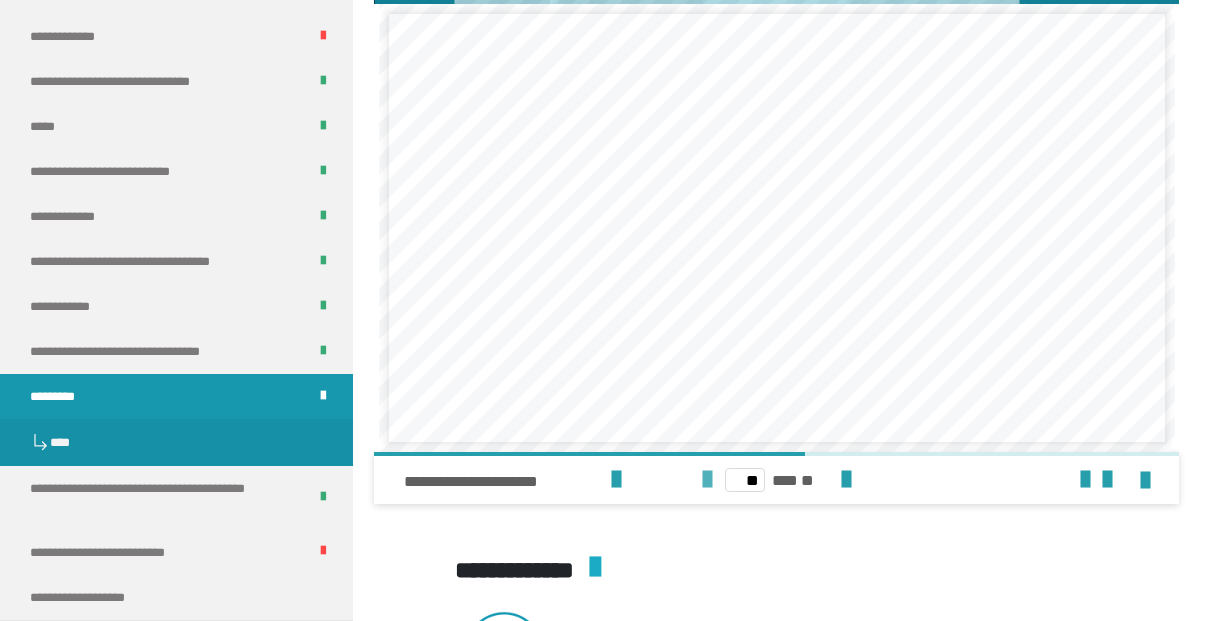 click at bounding box center (707, 480) 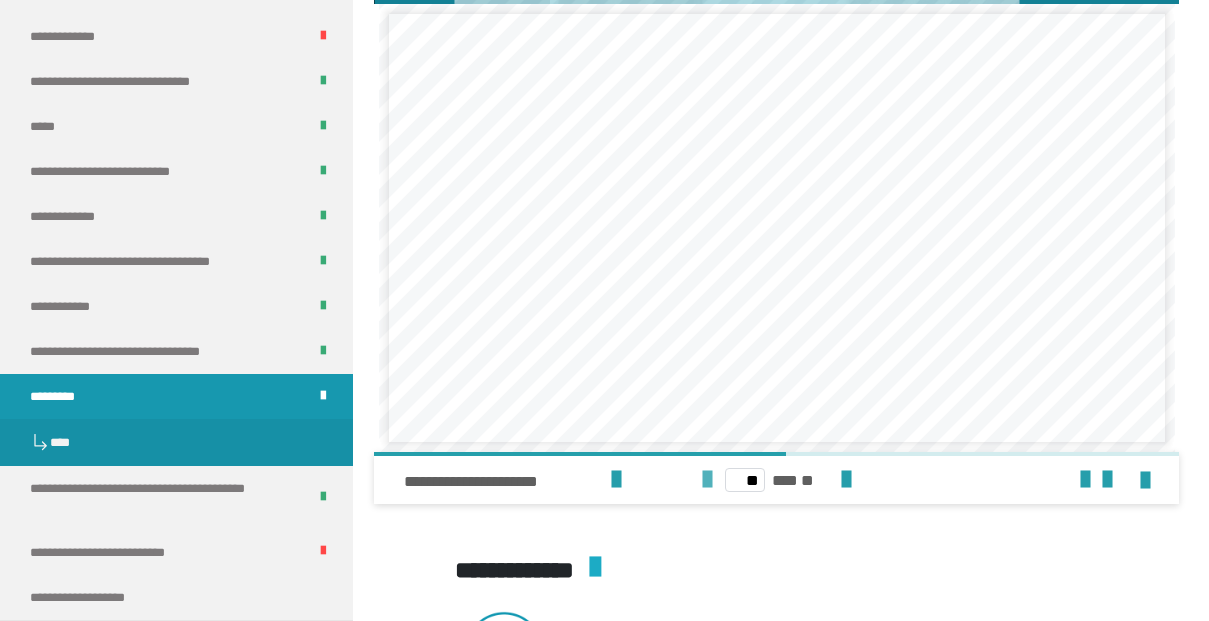 click at bounding box center (707, 480) 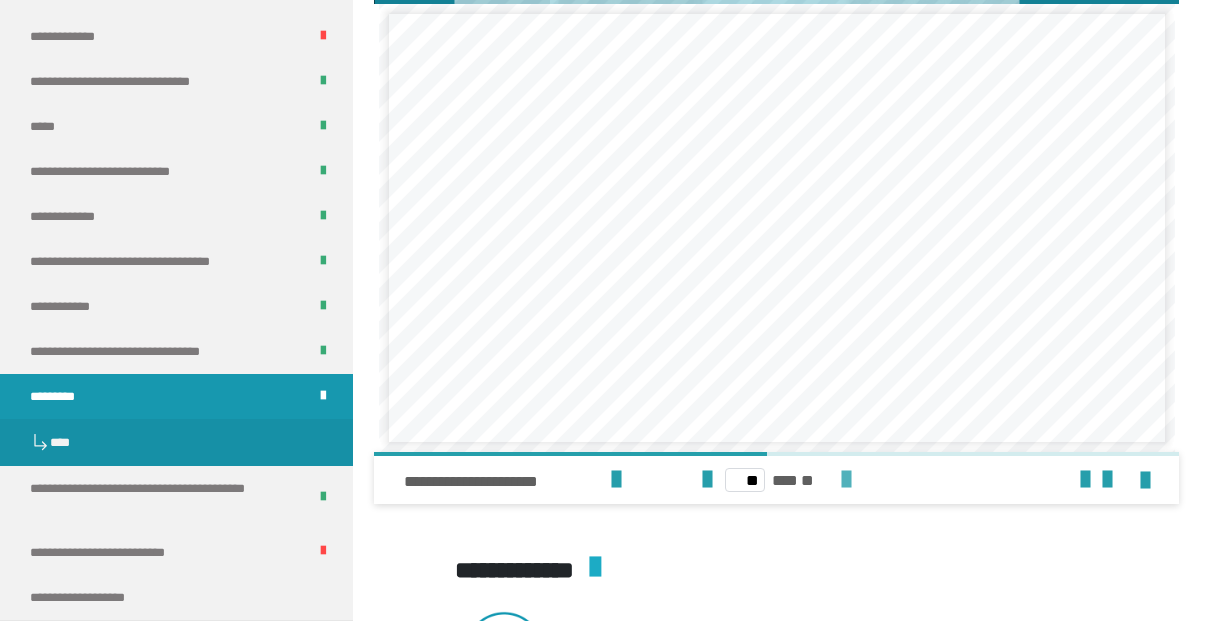 click at bounding box center (846, 480) 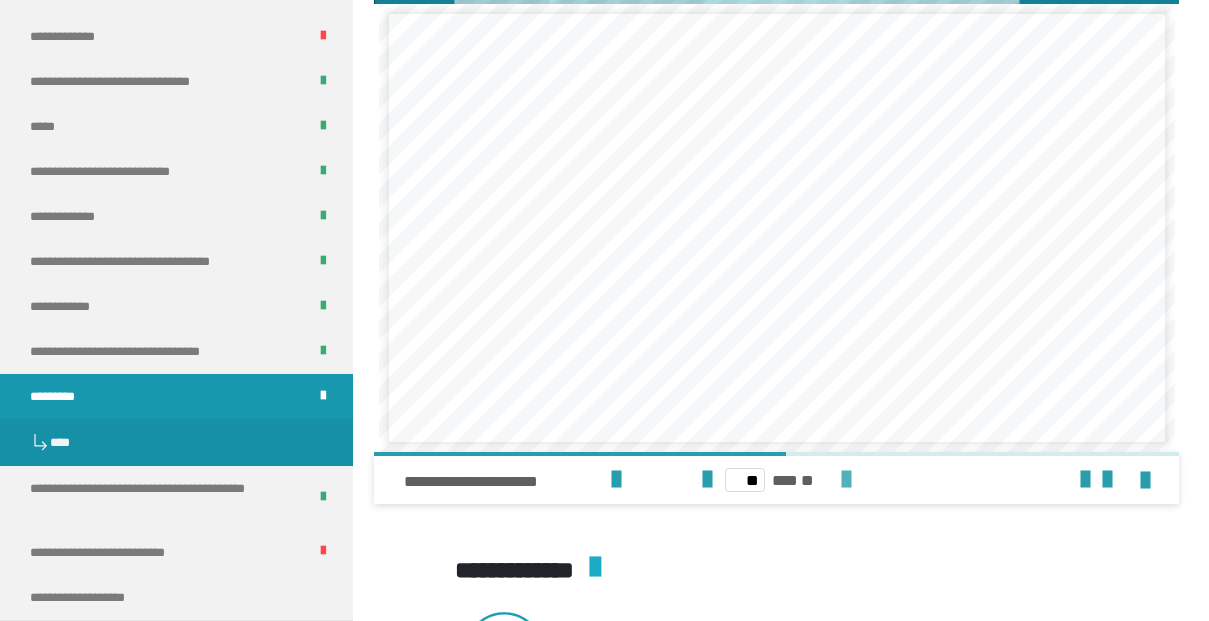 click at bounding box center [846, 480] 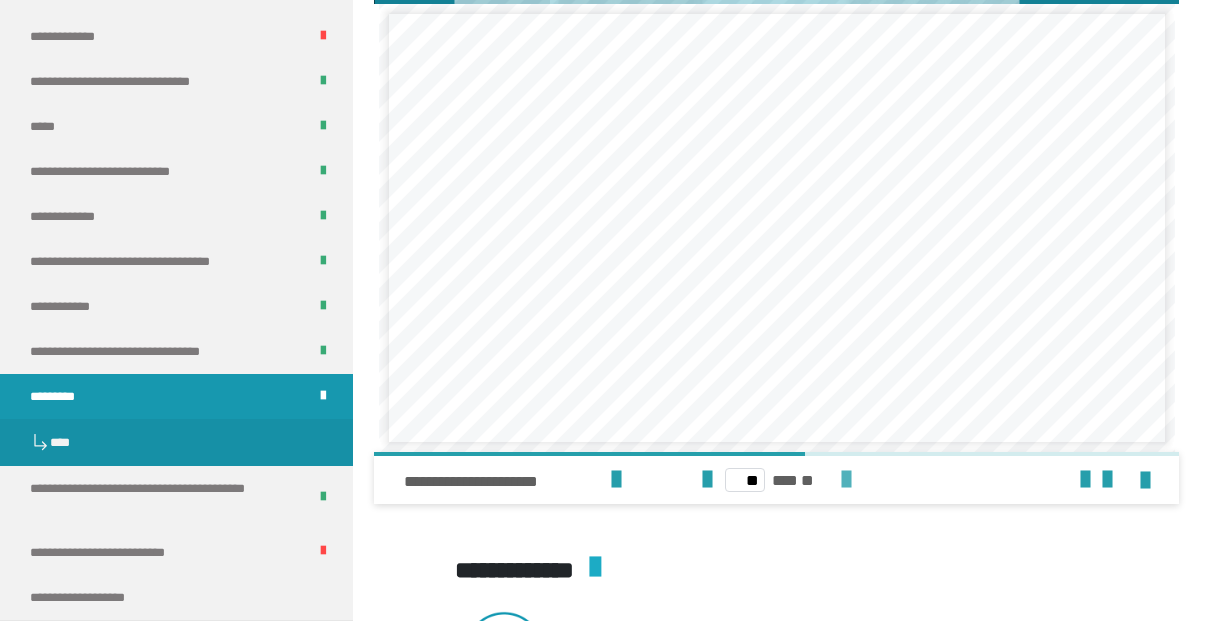 click at bounding box center [846, 480] 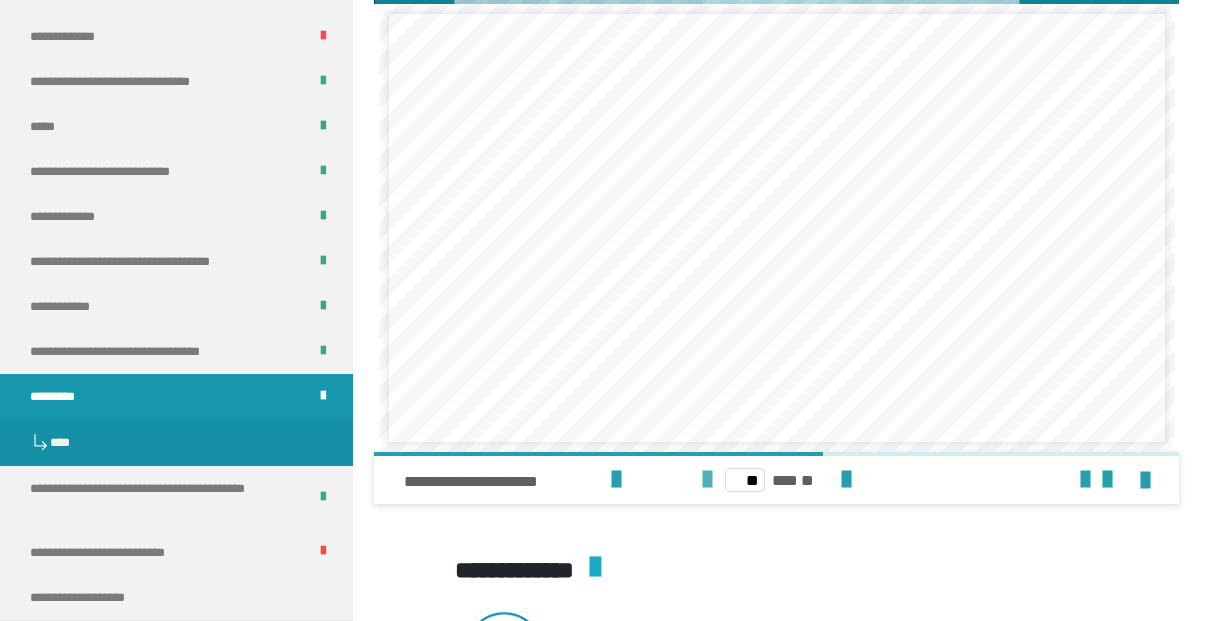 click at bounding box center [707, 480] 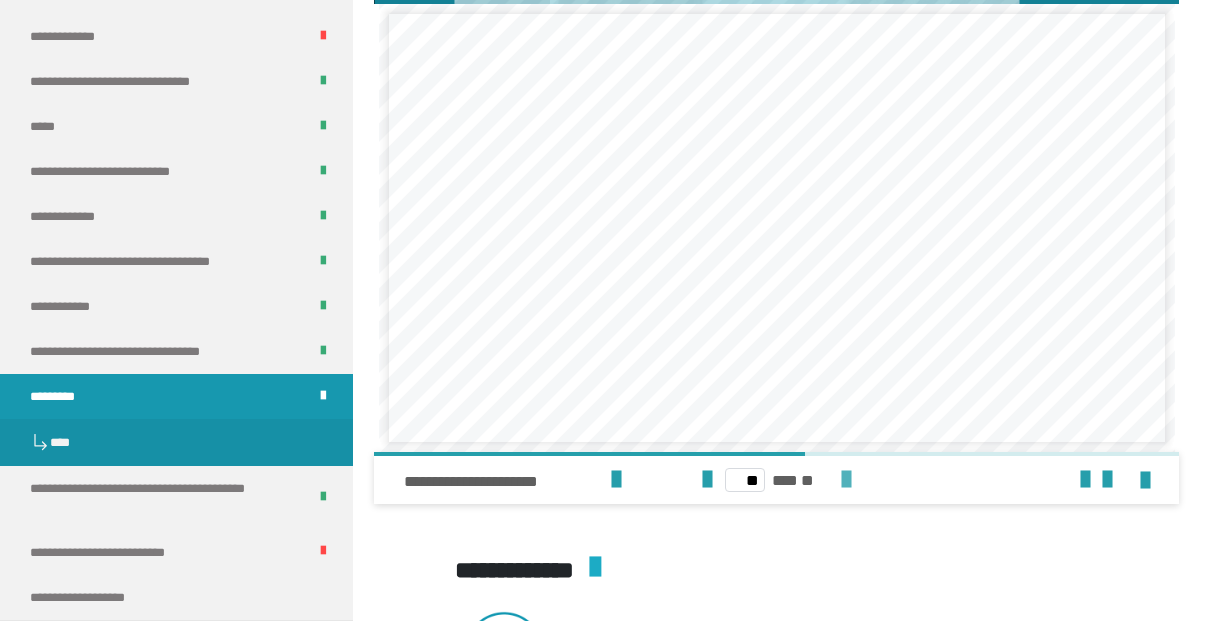 click at bounding box center [846, 480] 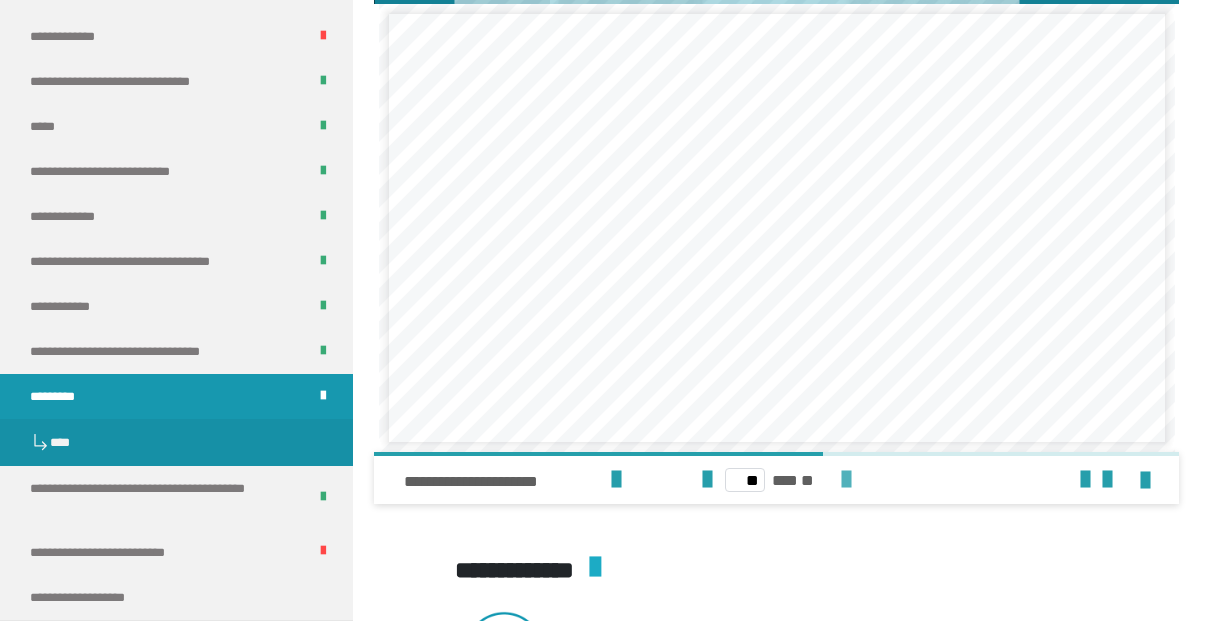 click at bounding box center (846, 480) 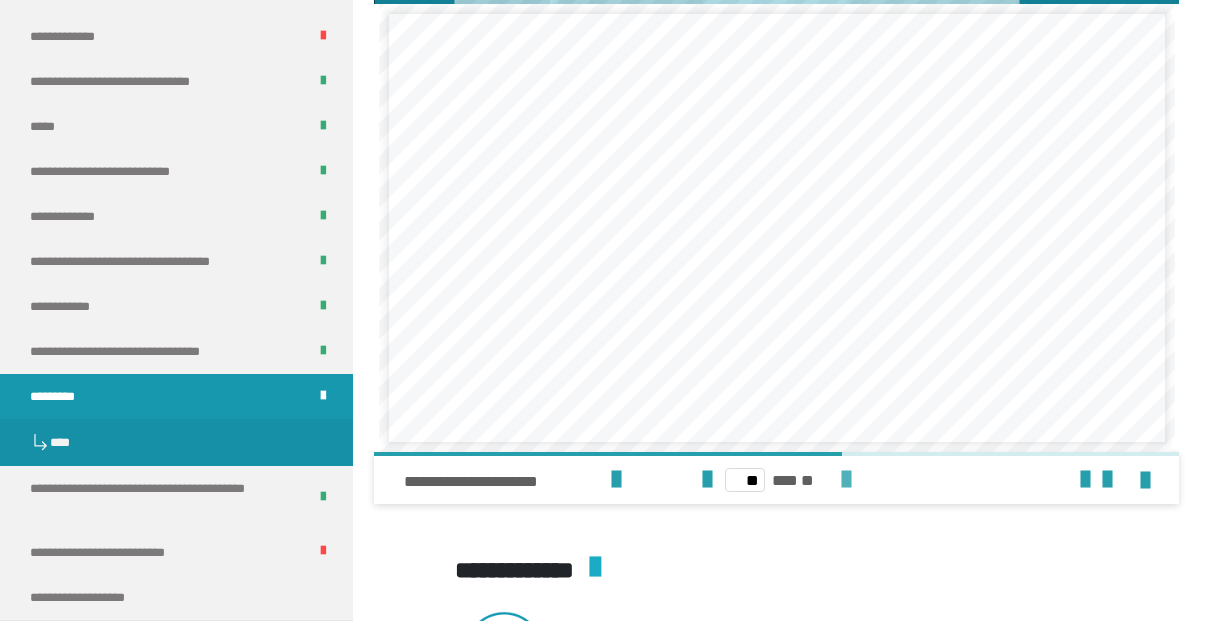 click at bounding box center (846, 480) 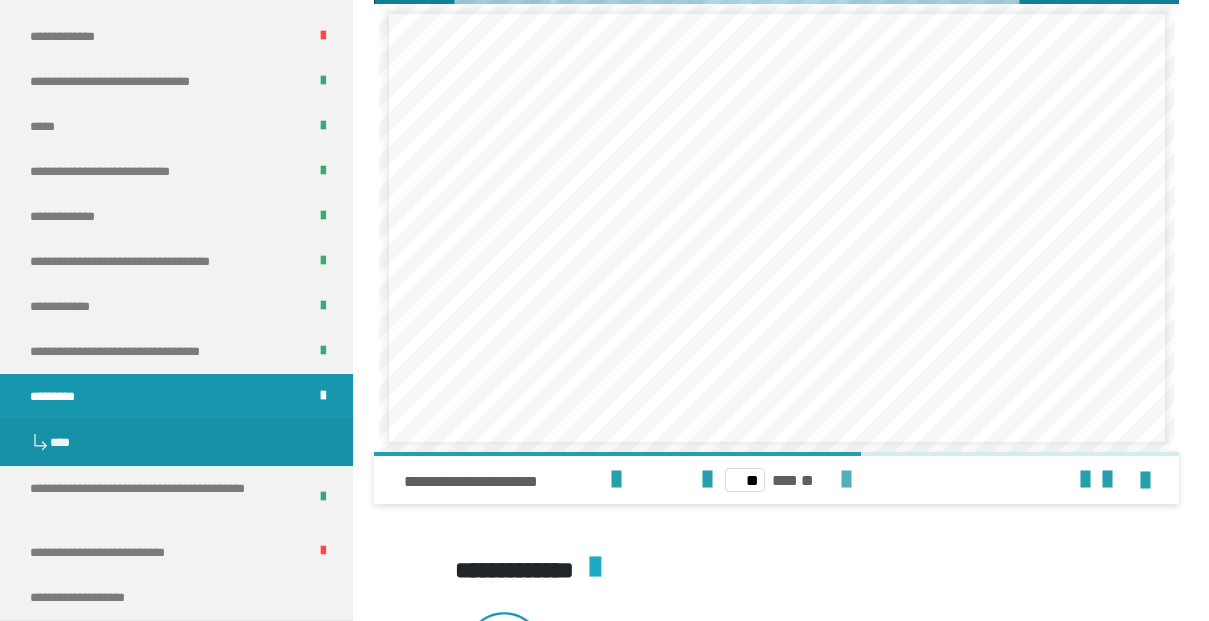 click at bounding box center [846, 480] 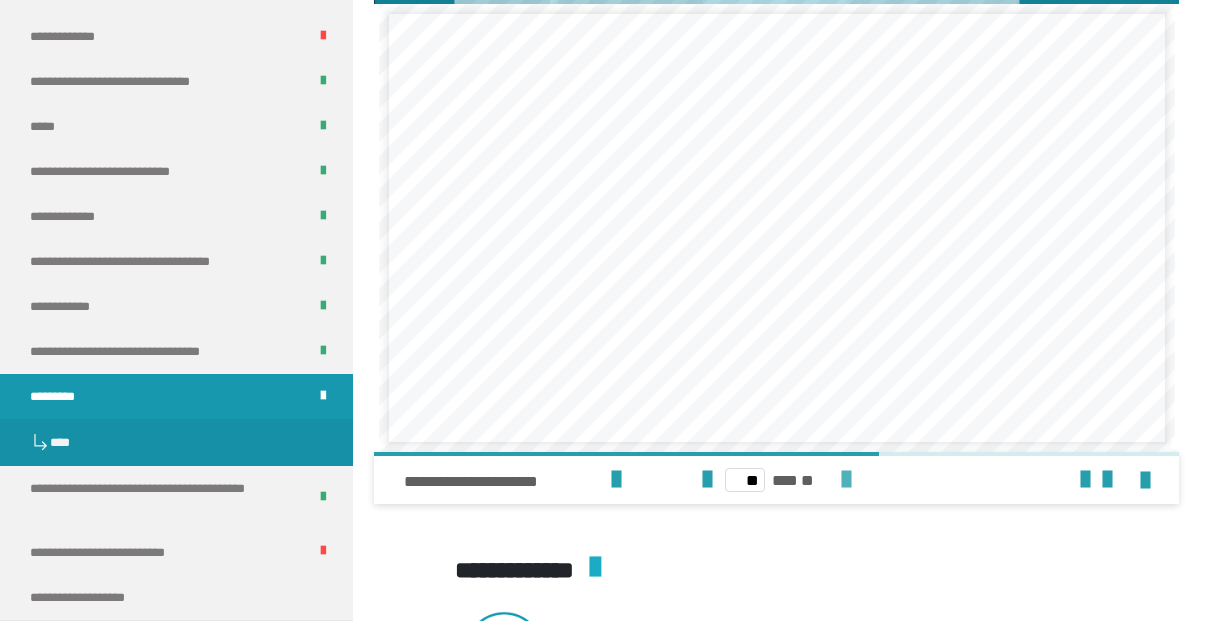 click at bounding box center [846, 480] 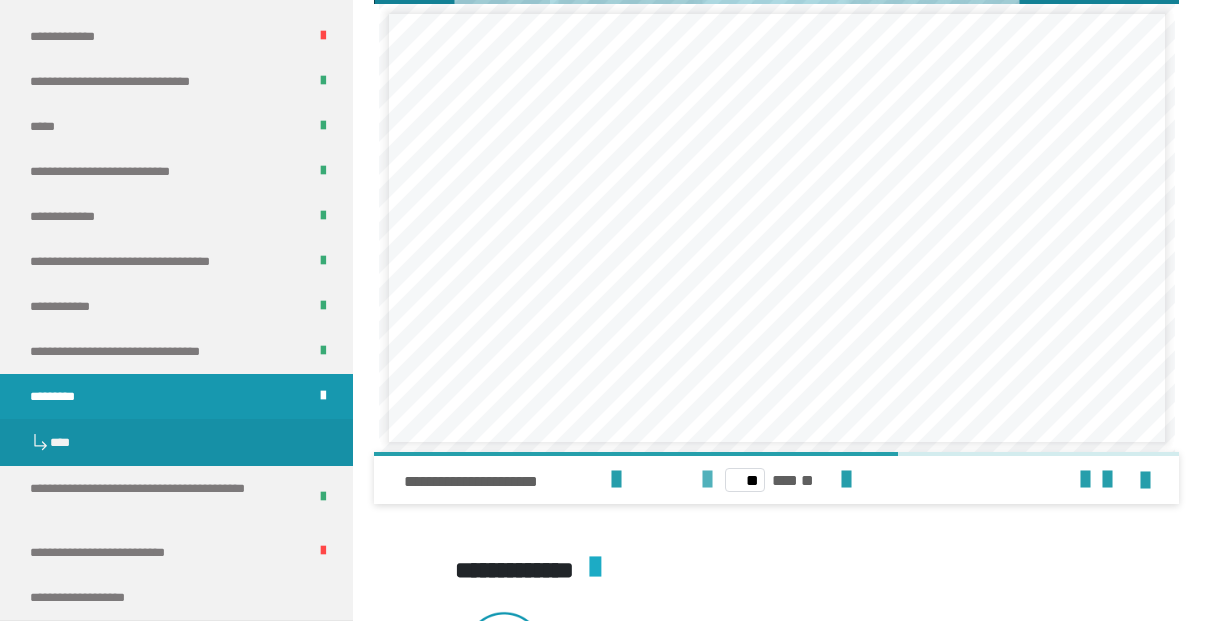 click at bounding box center (707, 480) 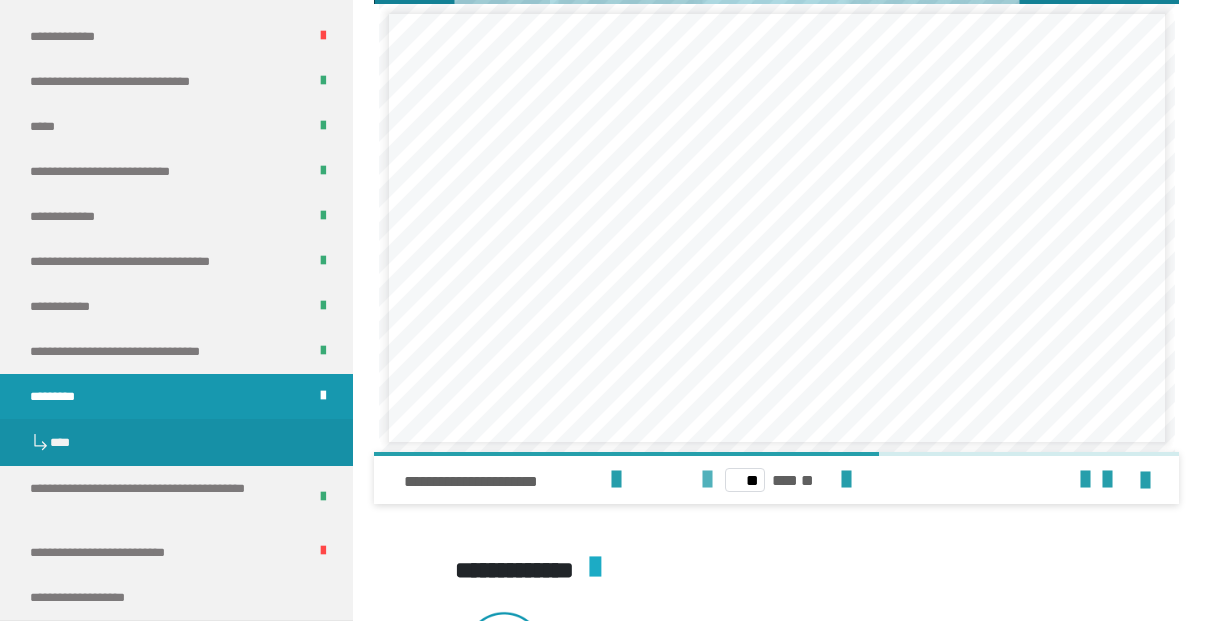 click at bounding box center [707, 480] 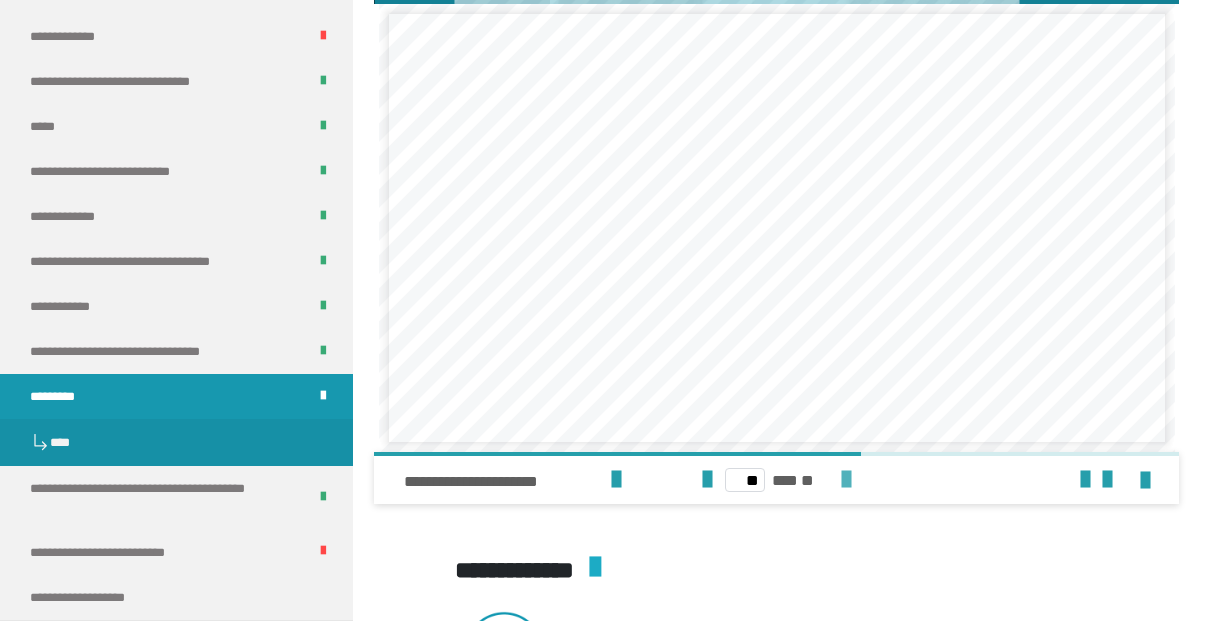 click at bounding box center [846, 480] 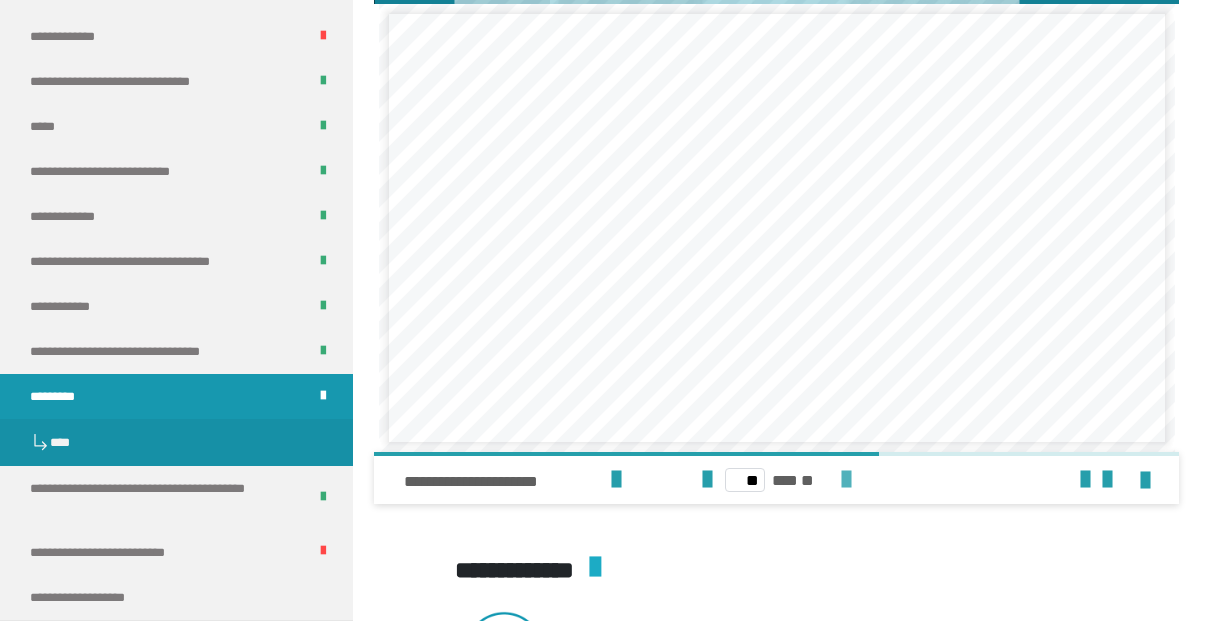 click at bounding box center (846, 480) 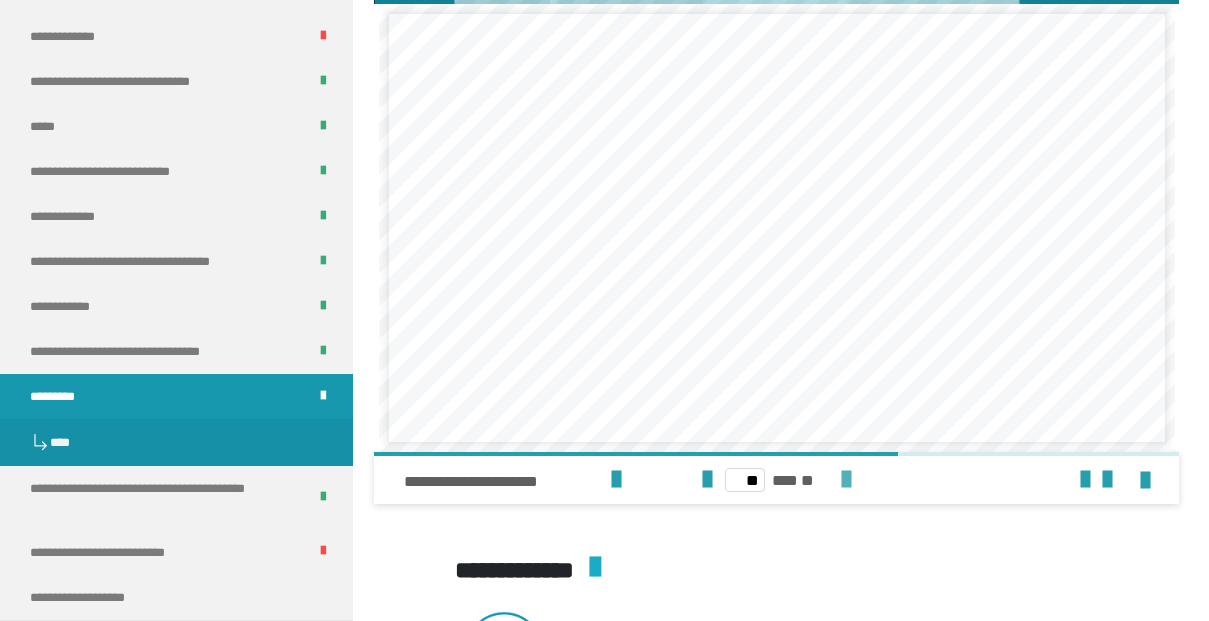 click at bounding box center [846, 480] 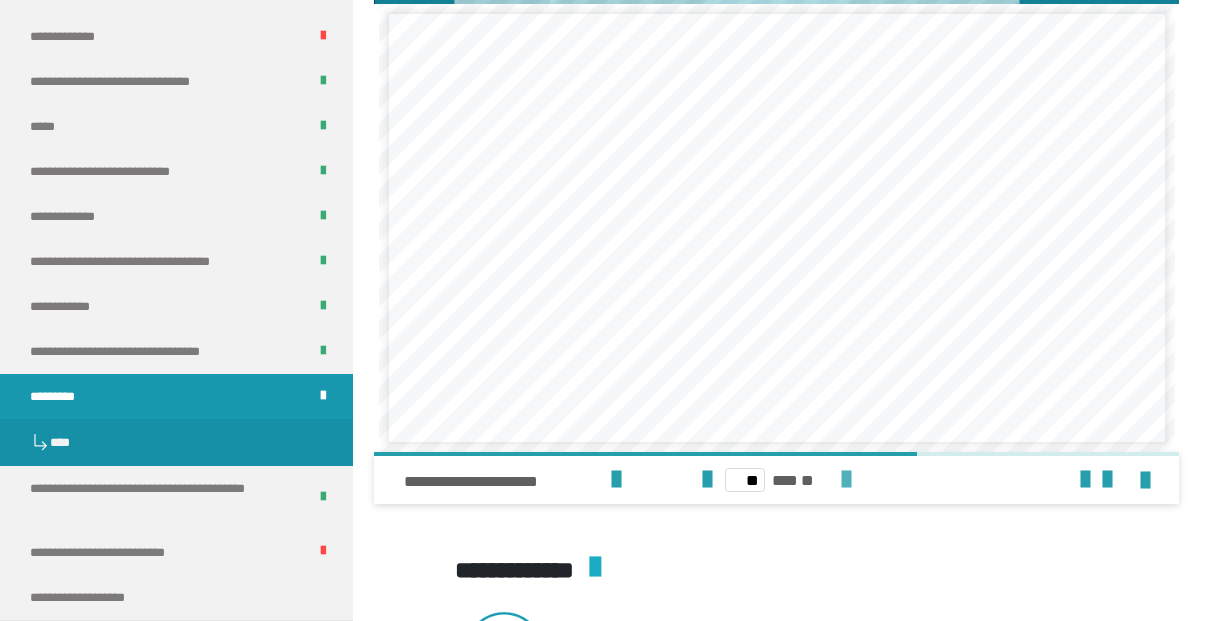 click at bounding box center [846, 480] 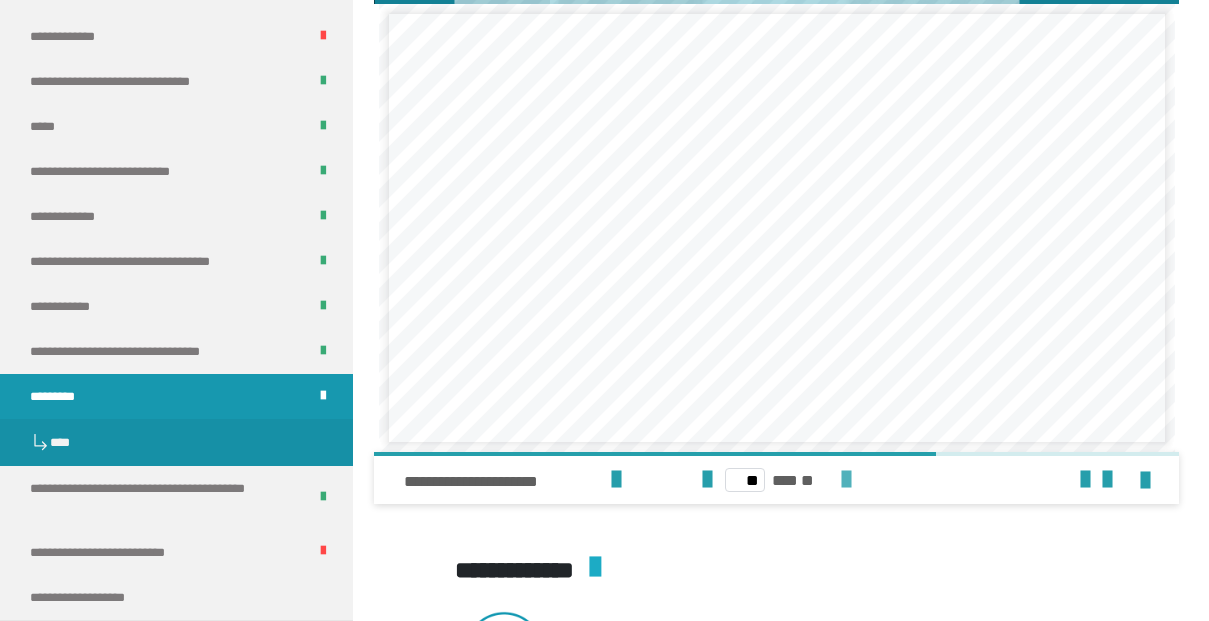 click at bounding box center [846, 480] 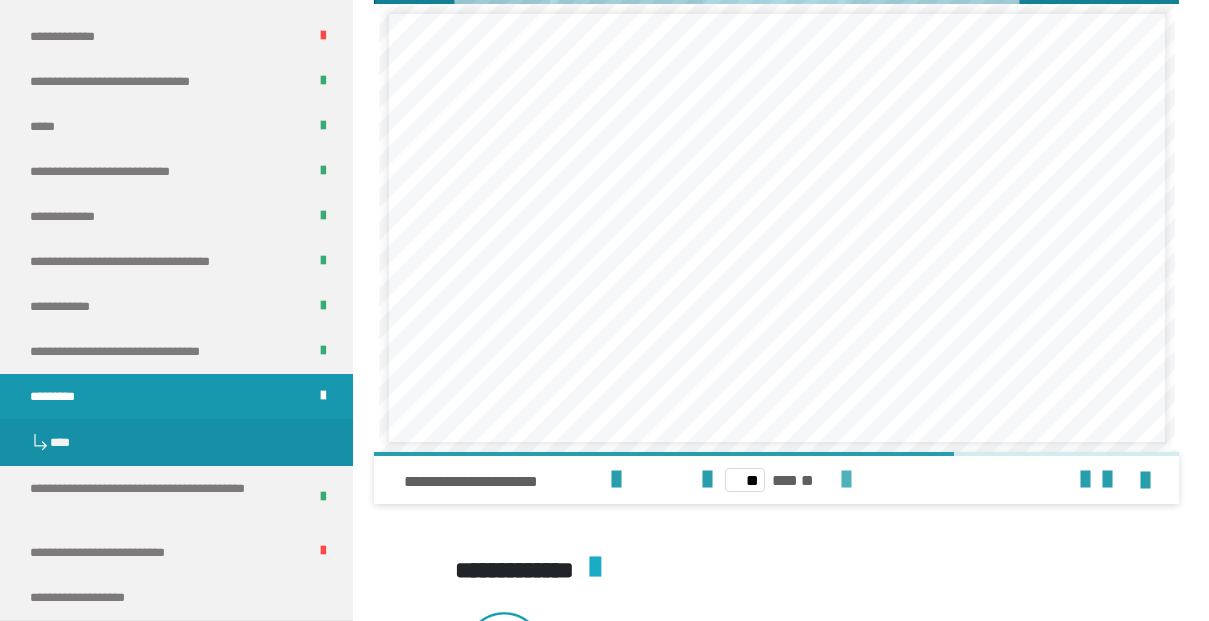 click at bounding box center [846, 480] 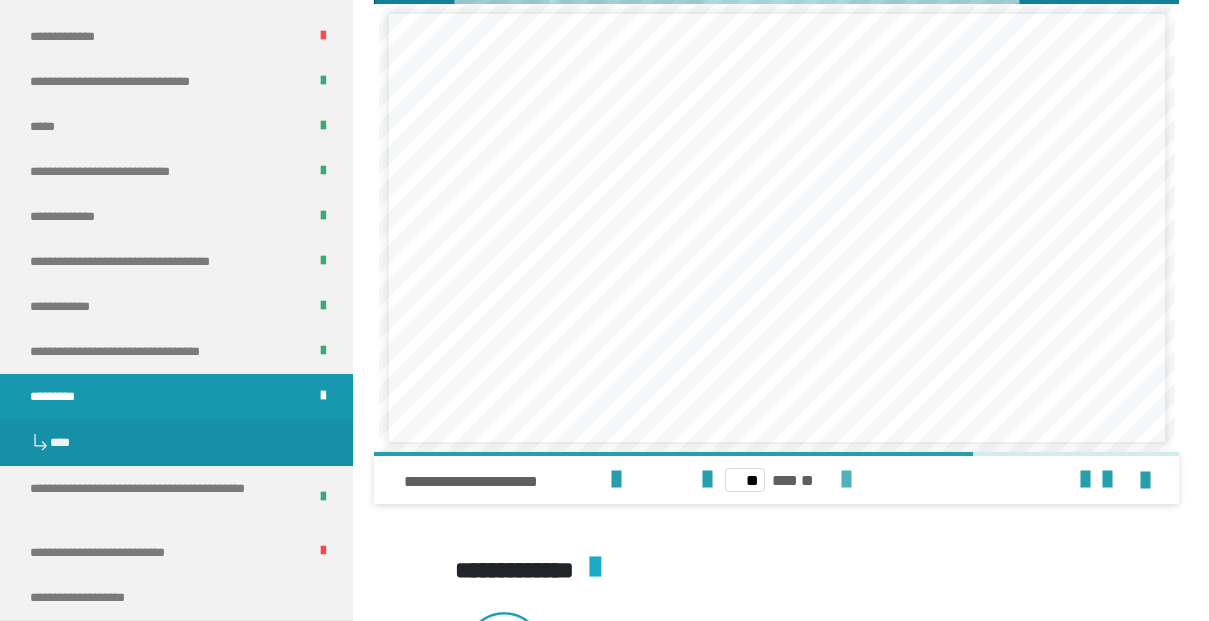 click at bounding box center [846, 480] 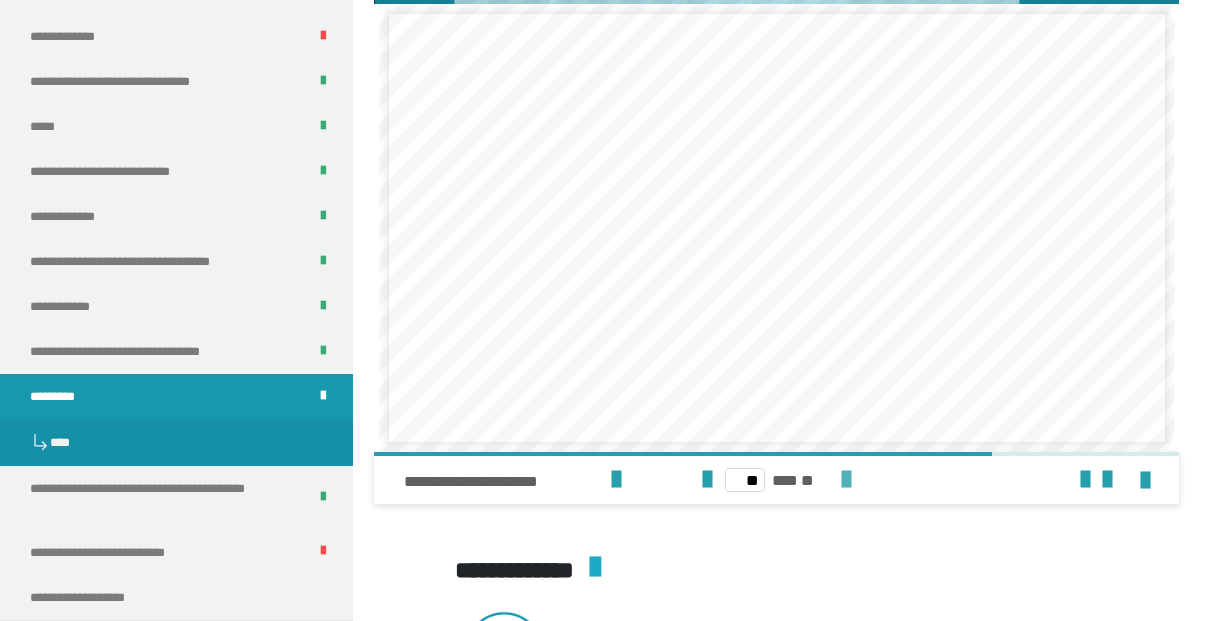 click at bounding box center (846, 480) 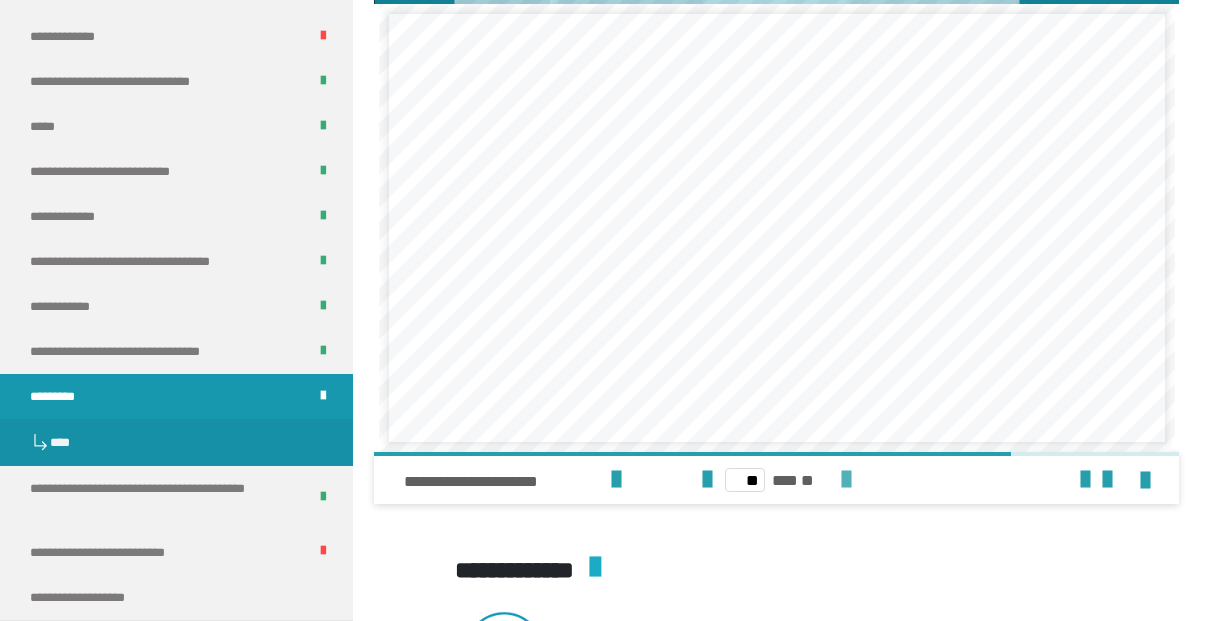 click at bounding box center [846, 480] 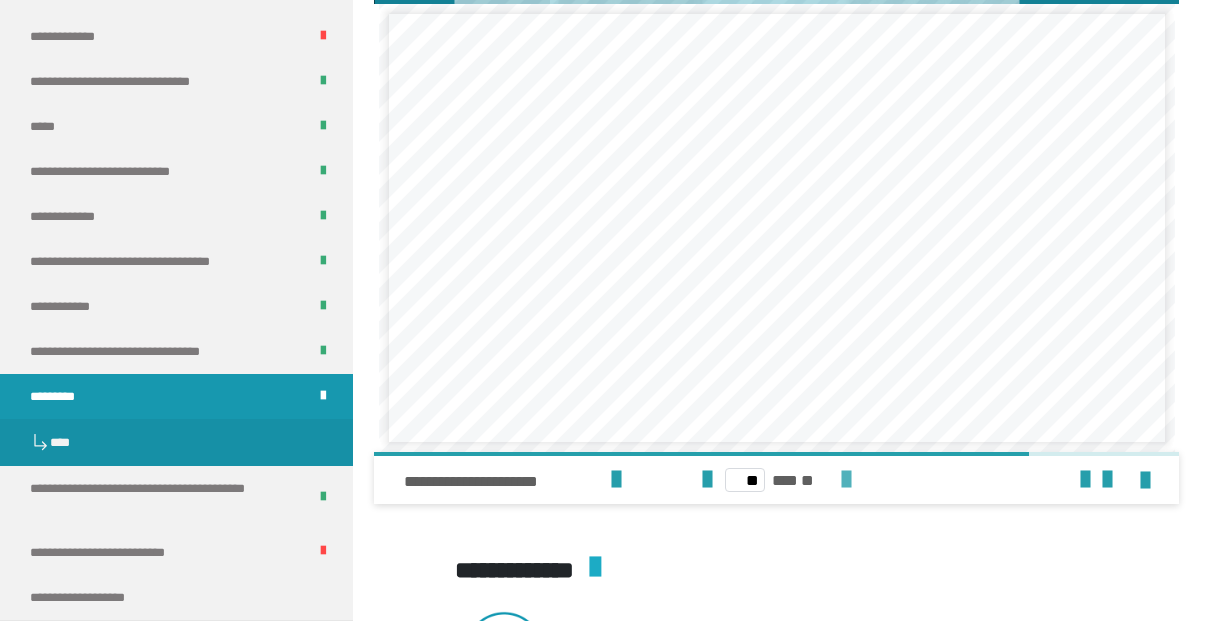 click at bounding box center (846, 480) 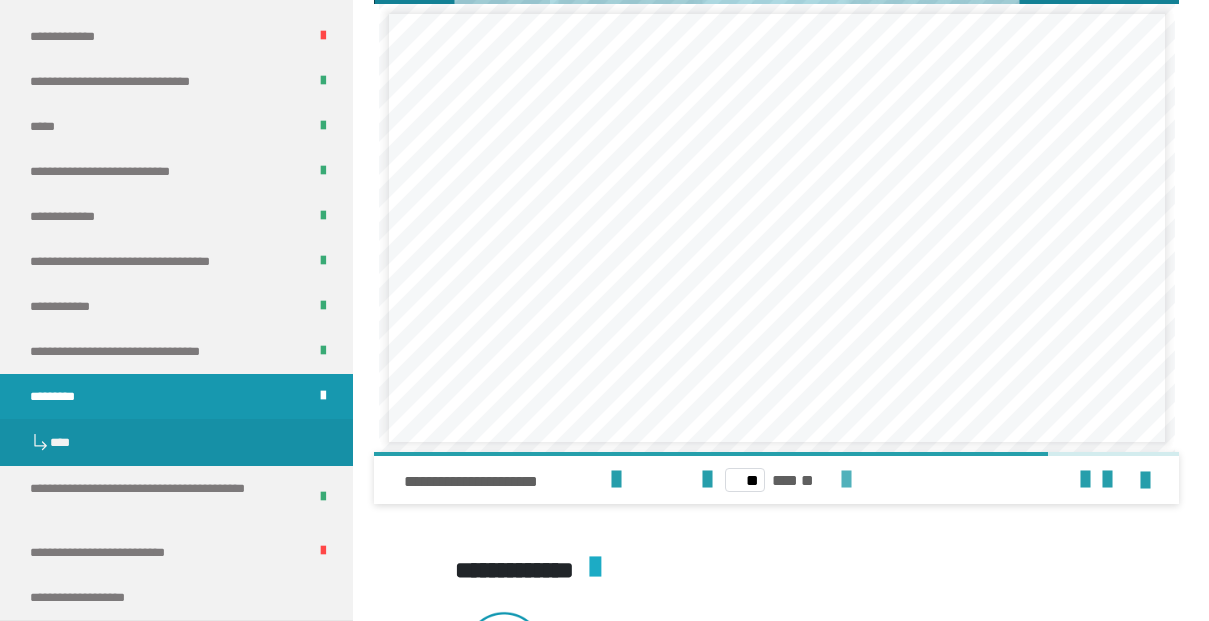click at bounding box center (846, 480) 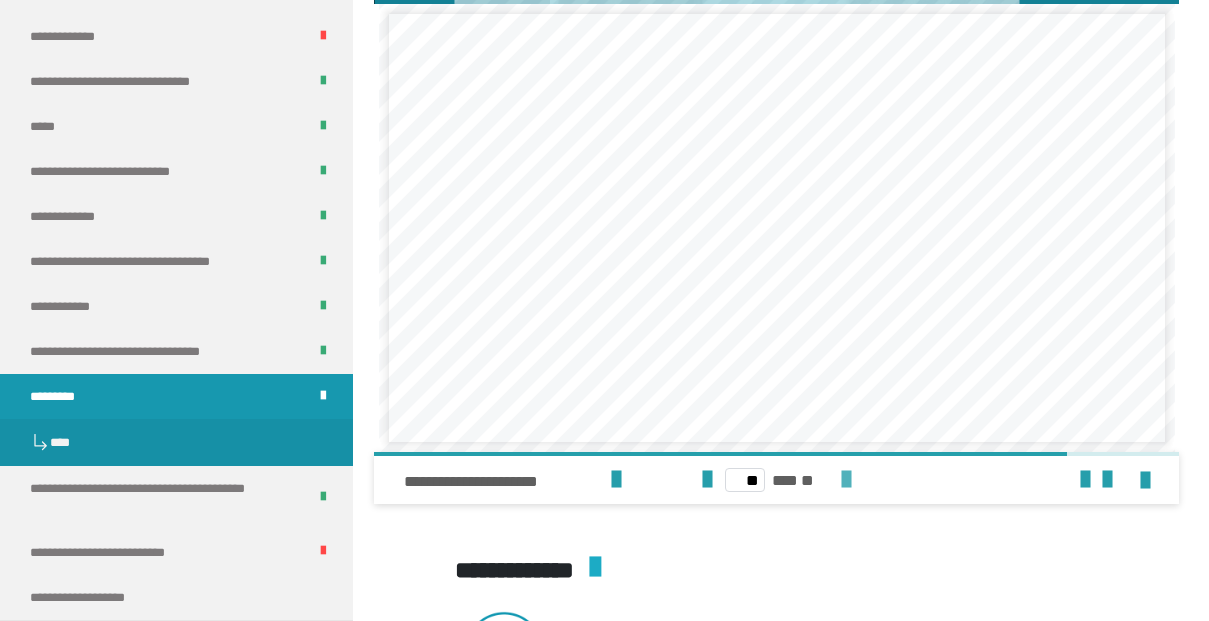 click at bounding box center [846, 480] 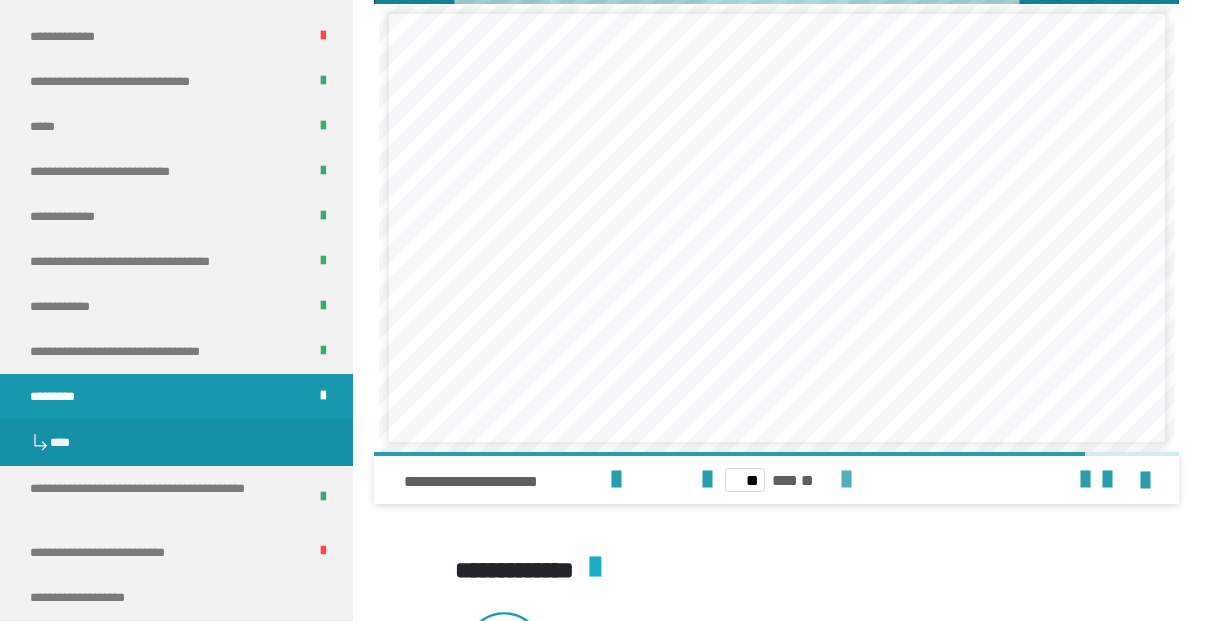 click at bounding box center [846, 480] 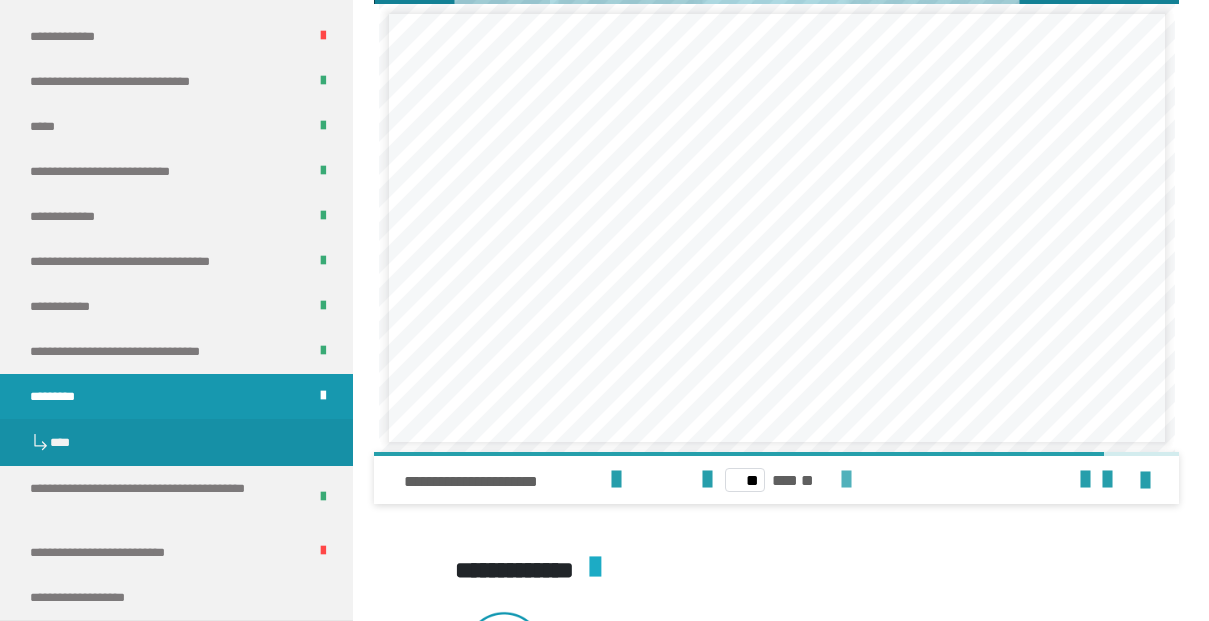 click at bounding box center (846, 480) 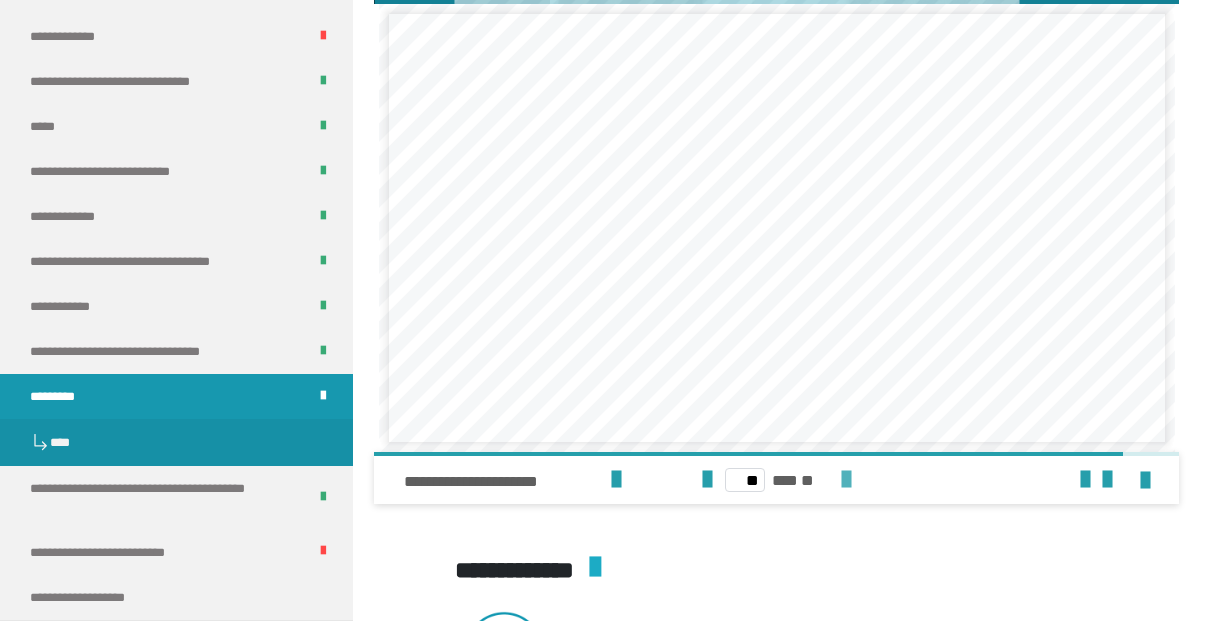 click at bounding box center [846, 480] 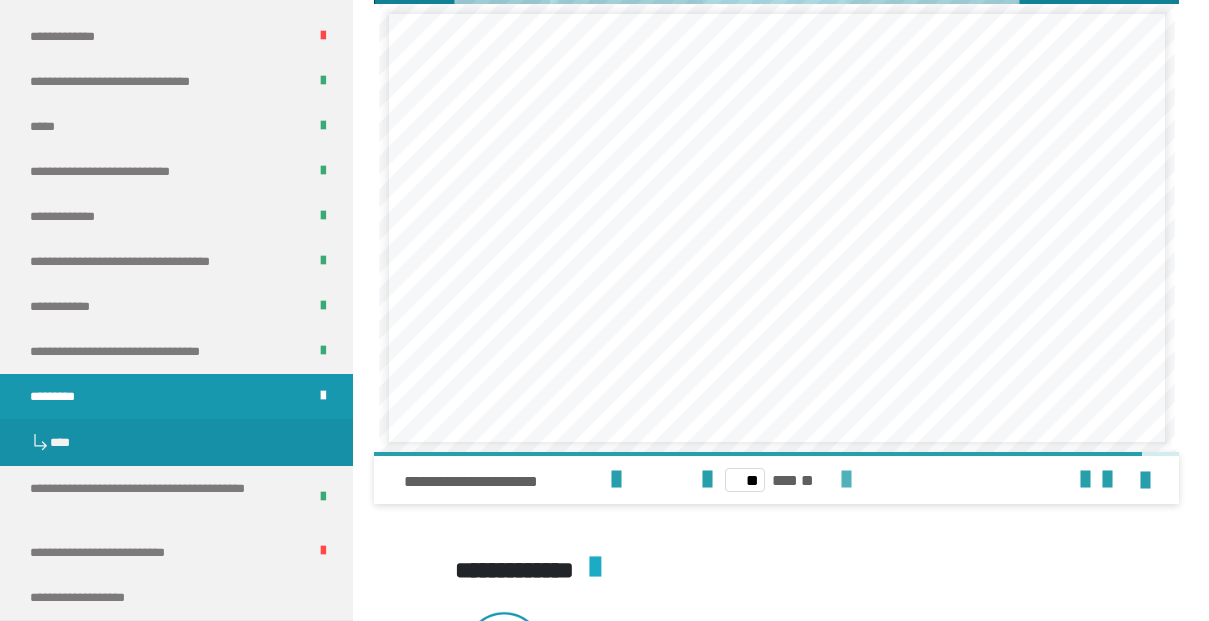 click at bounding box center [846, 480] 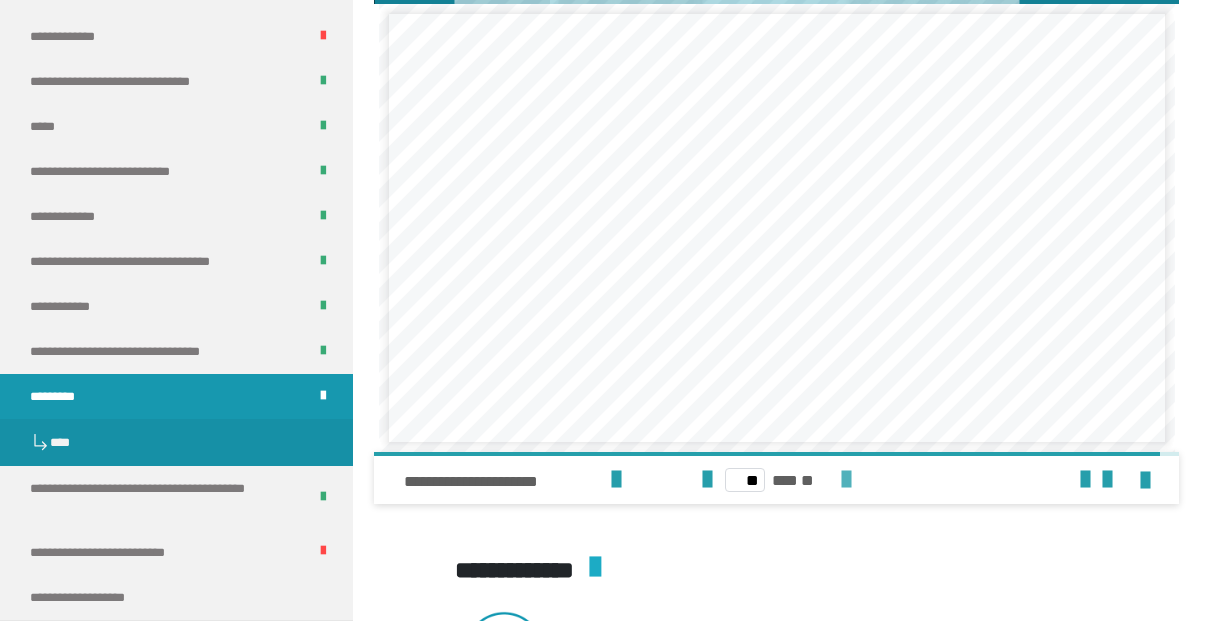 click at bounding box center (846, 480) 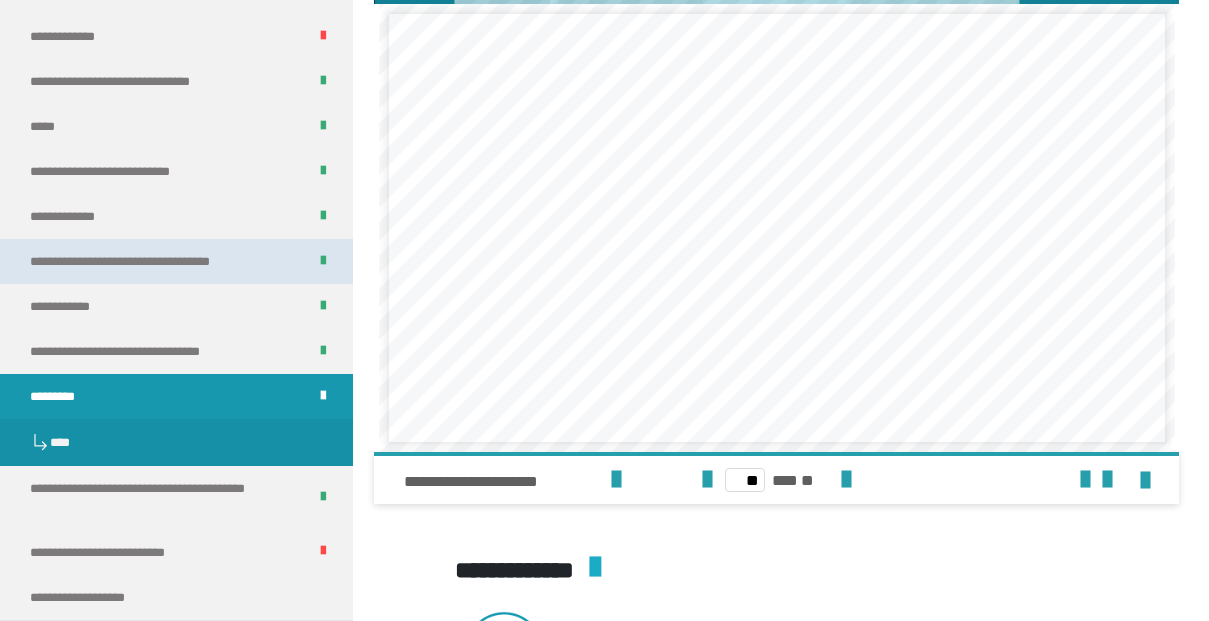 click on "**********" at bounding box center (165, 261) 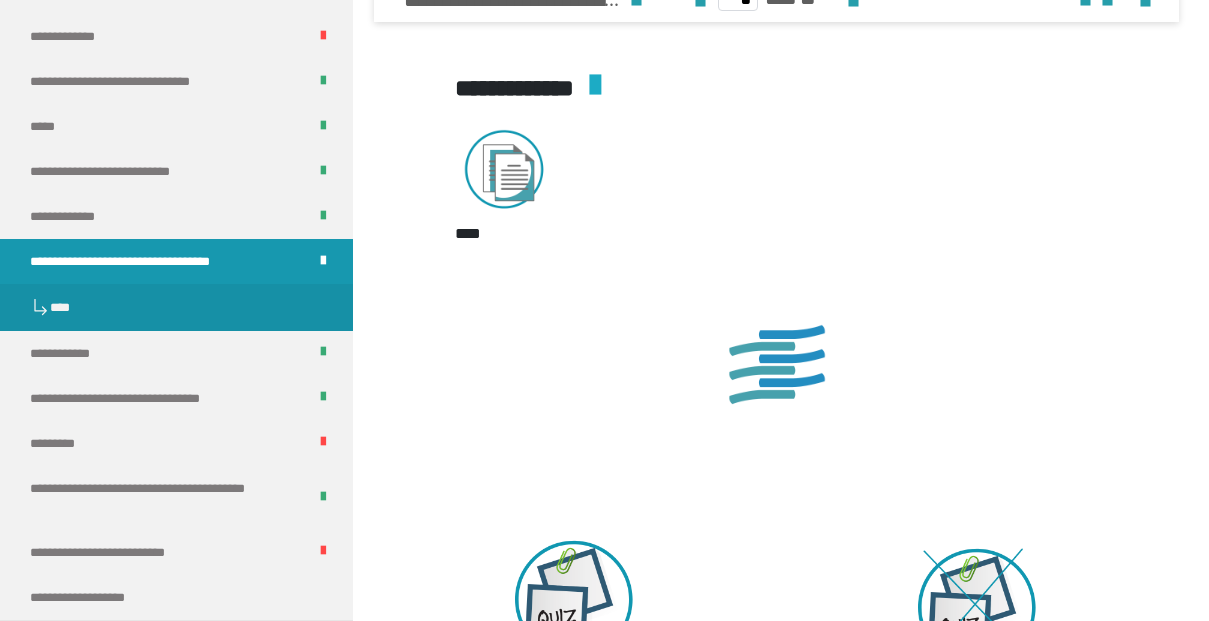 scroll, scrollTop: 4146, scrollLeft: 0, axis: vertical 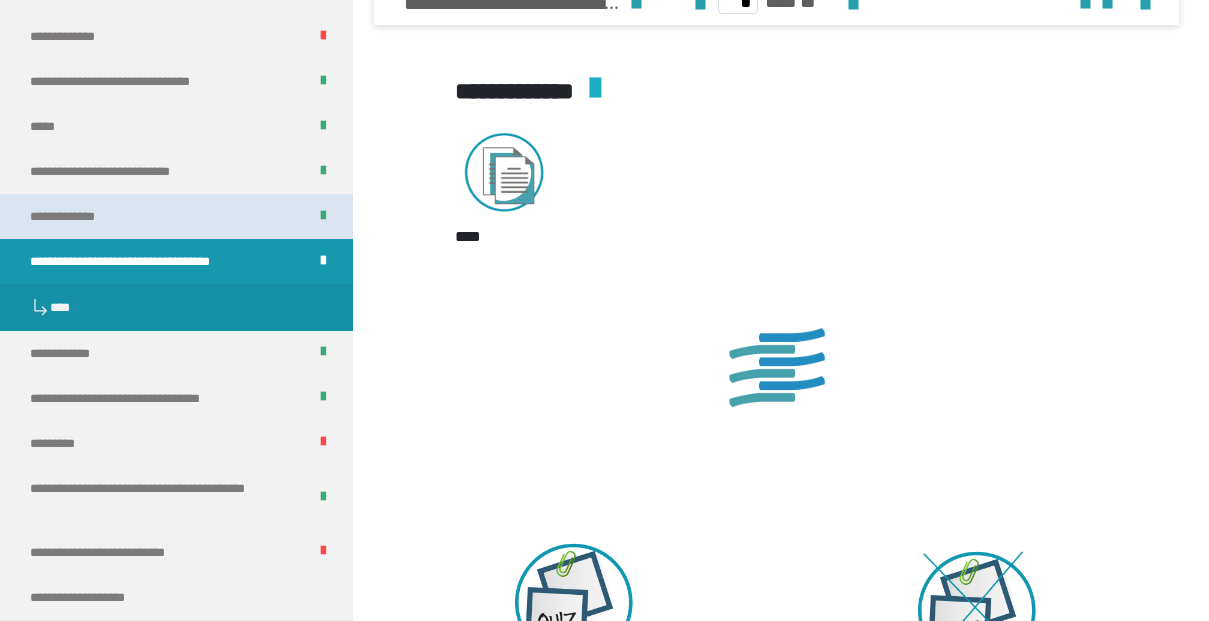 click on "**********" at bounding box center [176, 216] 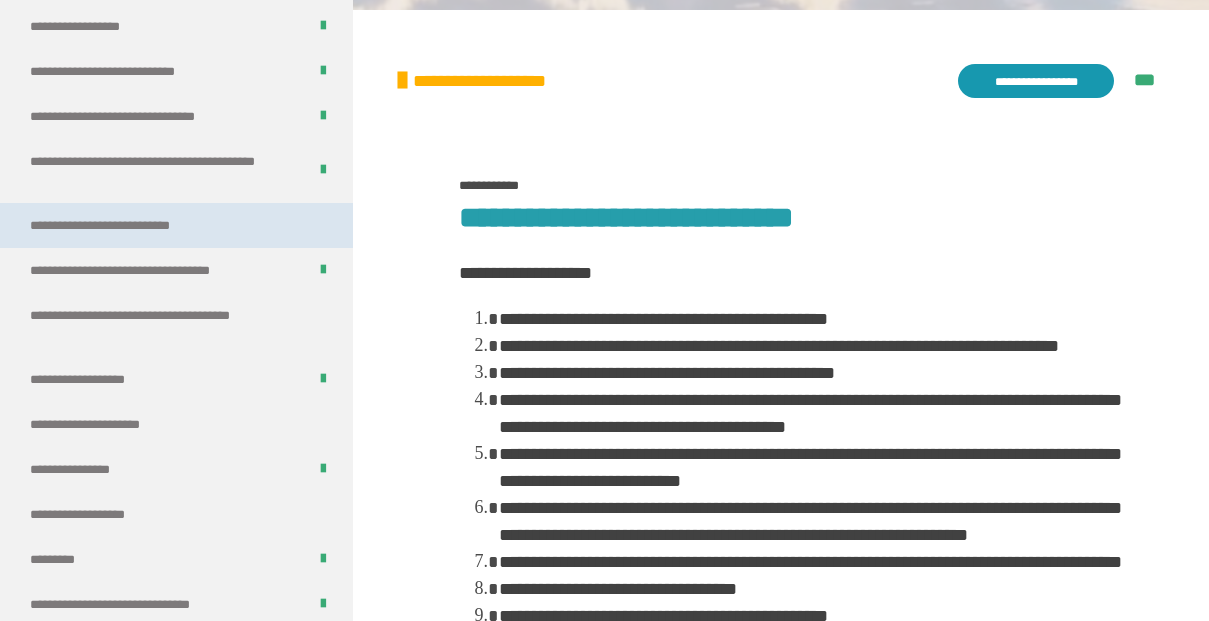 scroll, scrollTop: 726, scrollLeft: 0, axis: vertical 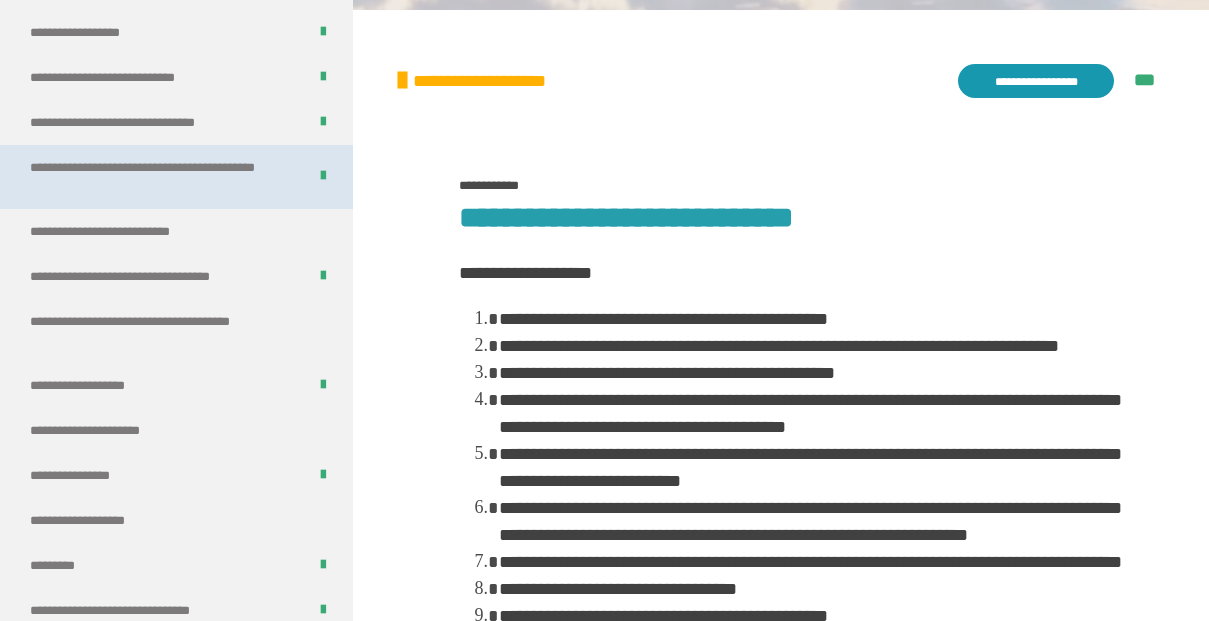 click on "**********" at bounding box center [160, 177] 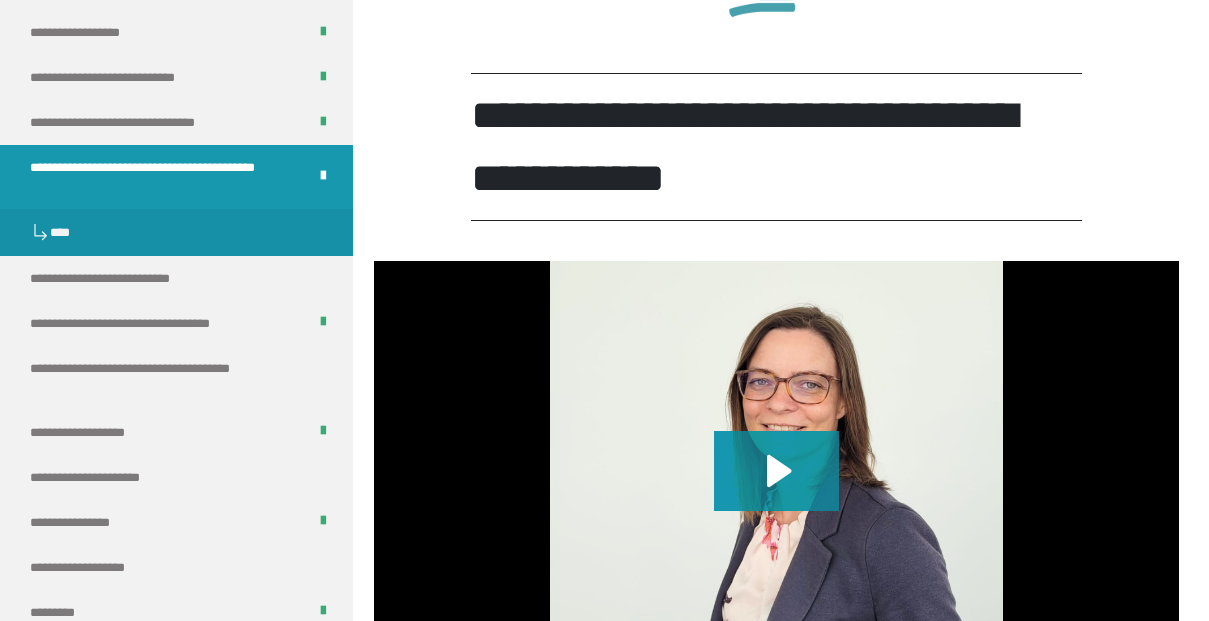 scroll, scrollTop: 4461, scrollLeft: 0, axis: vertical 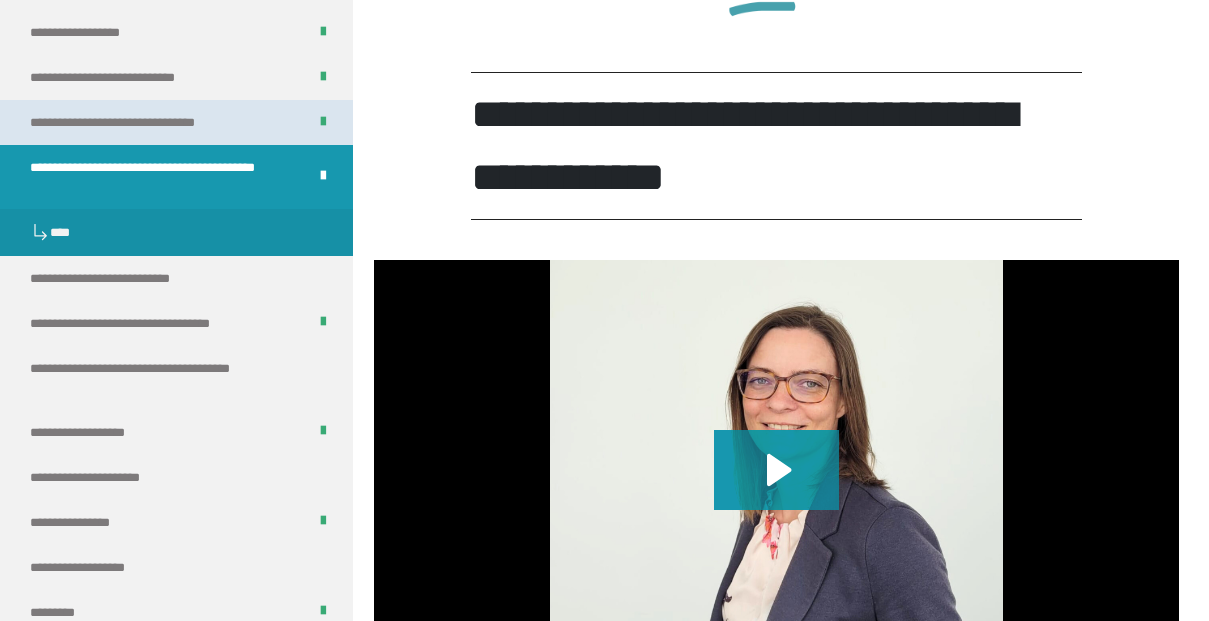 click on "**********" at bounding box center (142, 122) 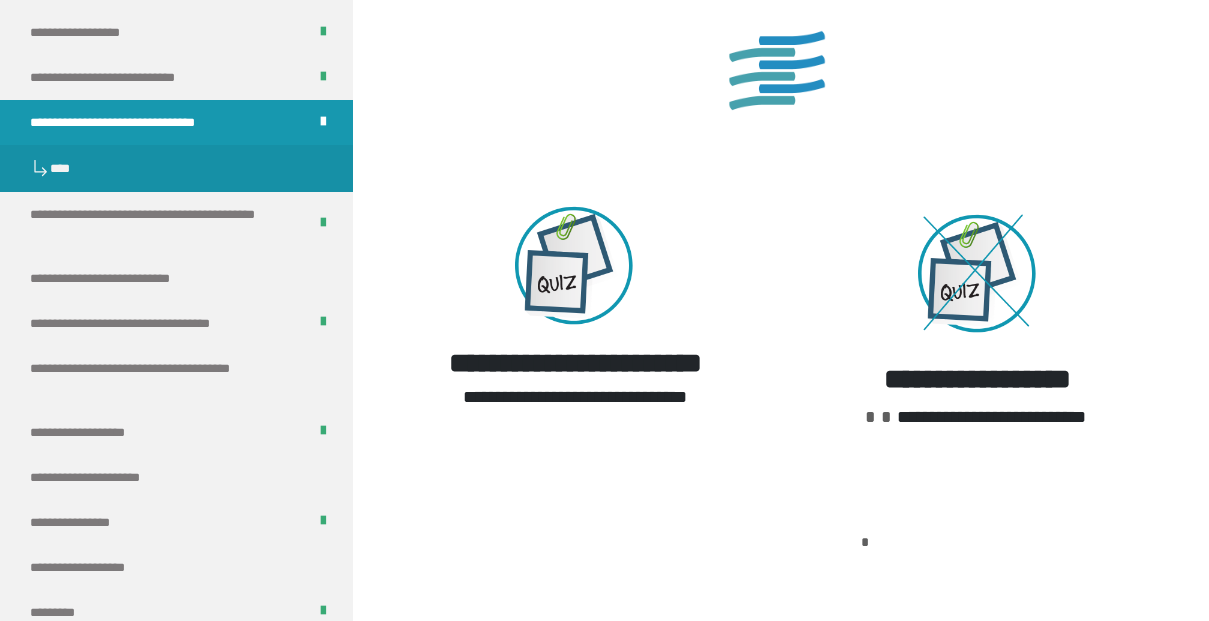 scroll, scrollTop: 4295, scrollLeft: 0, axis: vertical 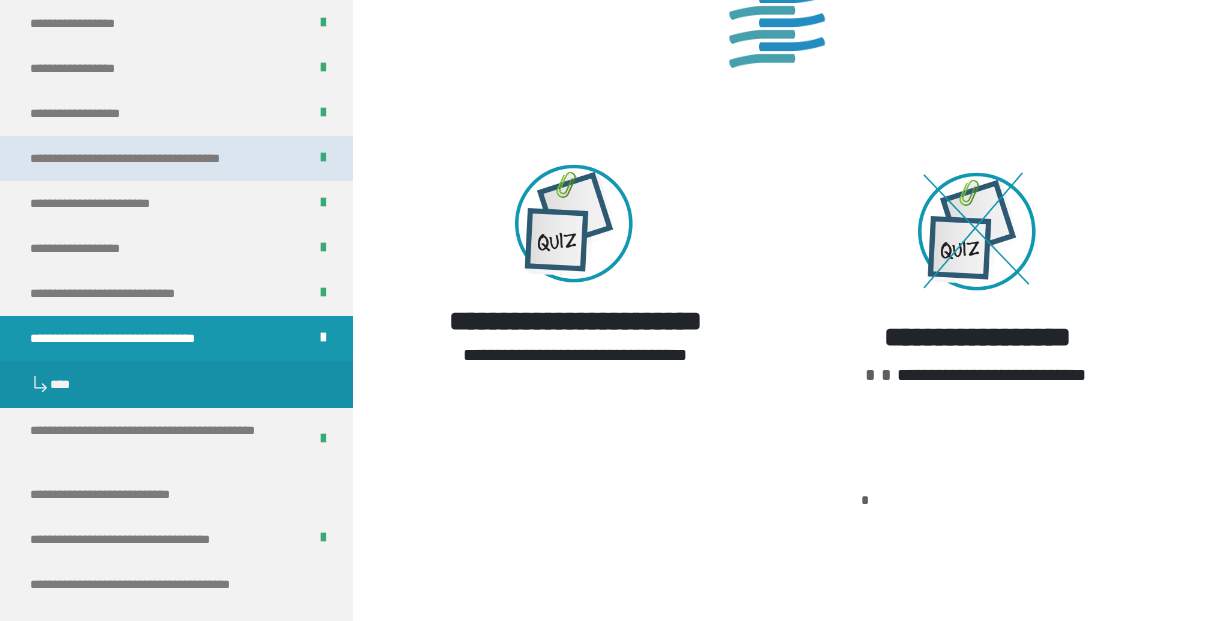 click on "**********" at bounding box center (158, 158) 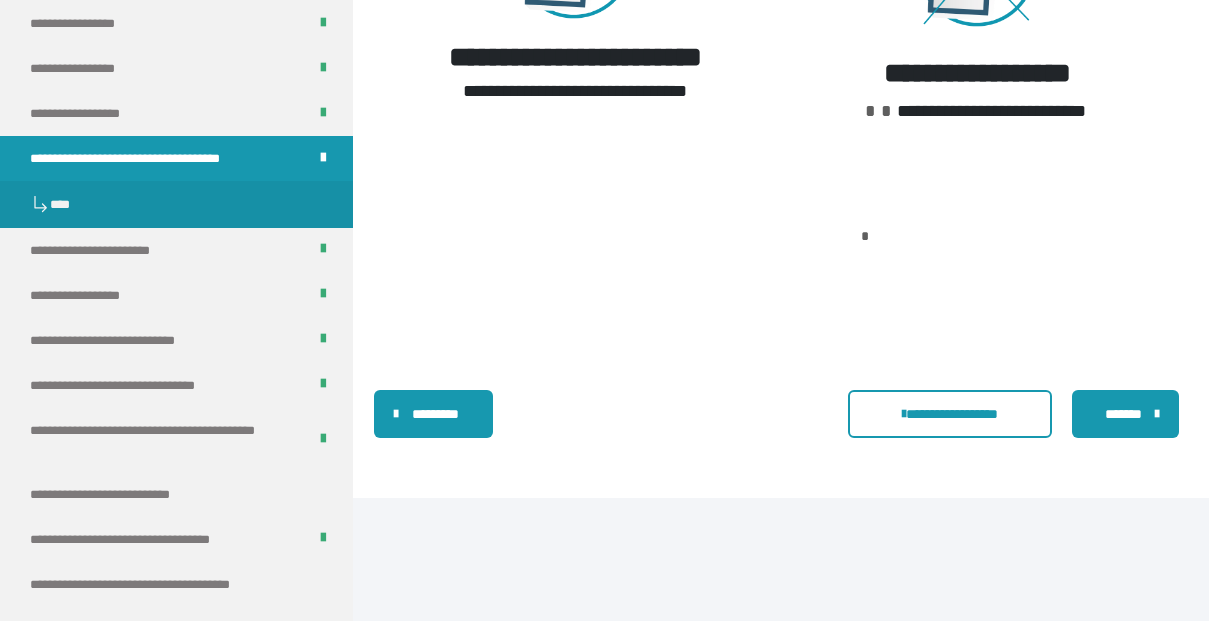 scroll, scrollTop: 5310, scrollLeft: 0, axis: vertical 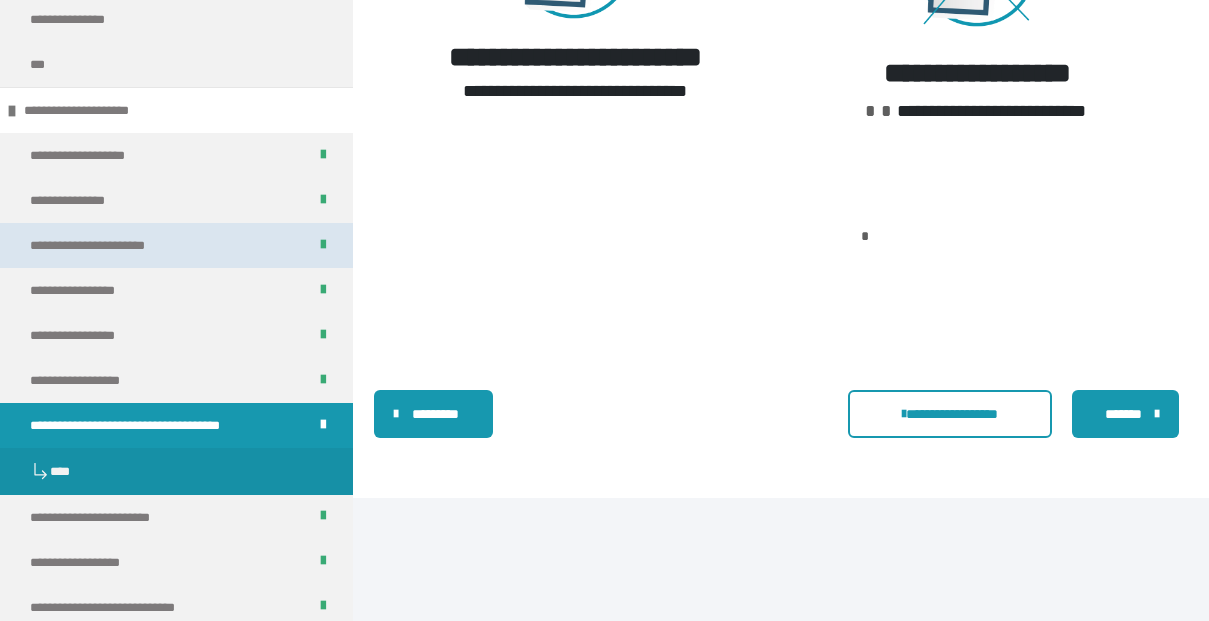 click on "**********" at bounding box center [108, 245] 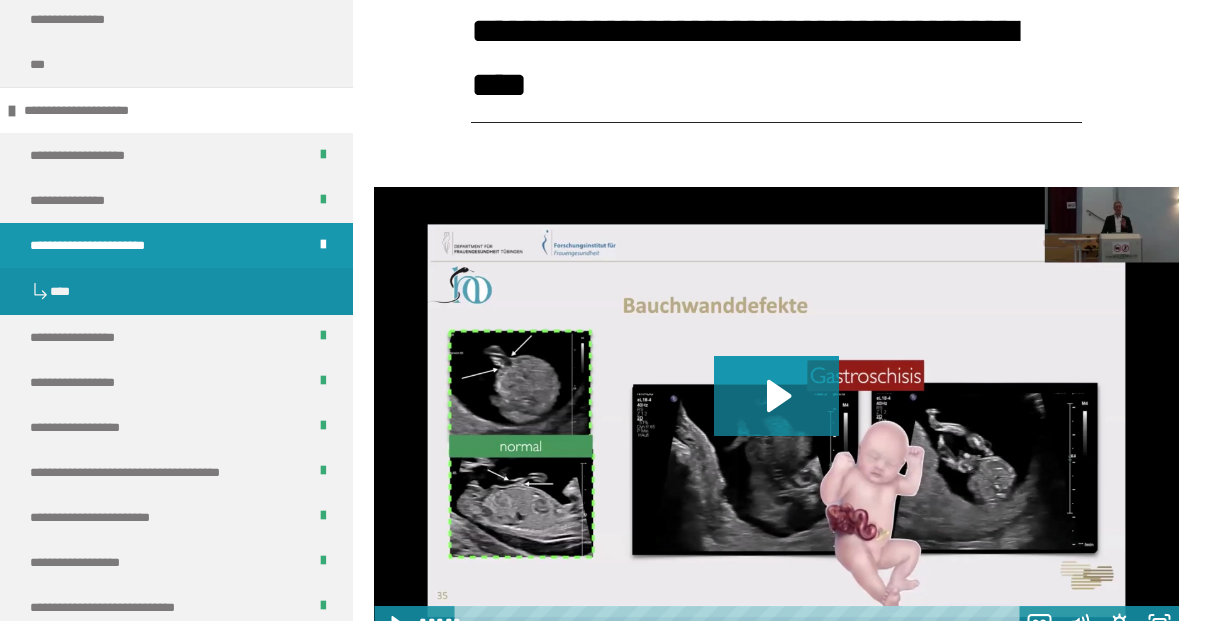 scroll, scrollTop: 2722, scrollLeft: 0, axis: vertical 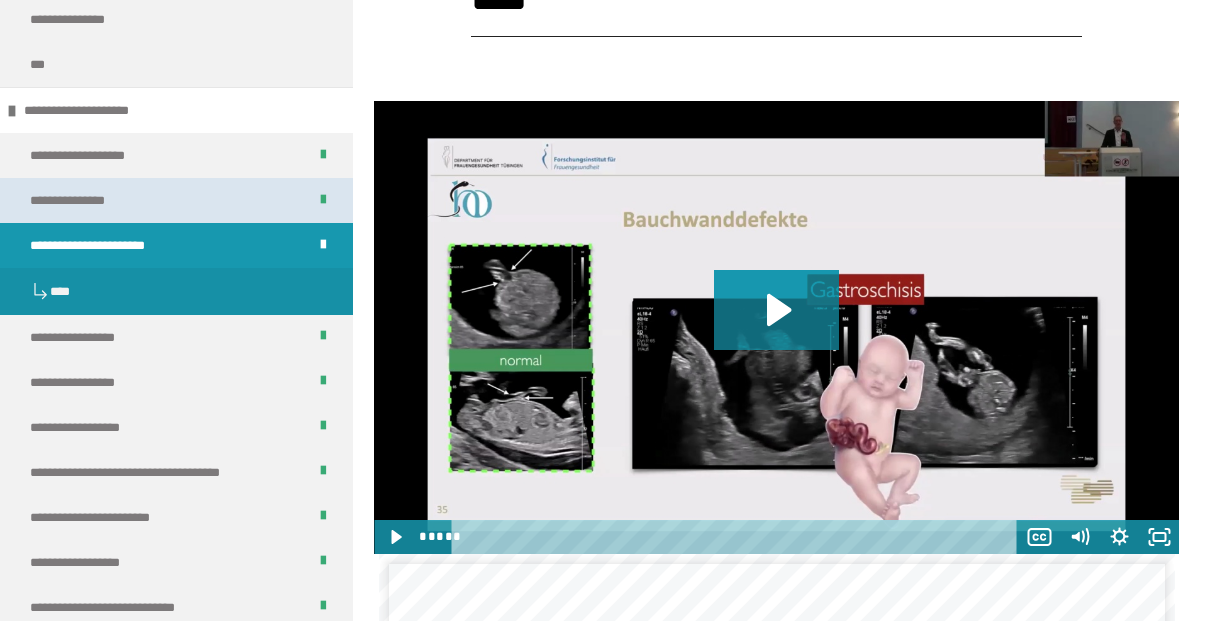 click on "**********" at bounding box center (79, 200) 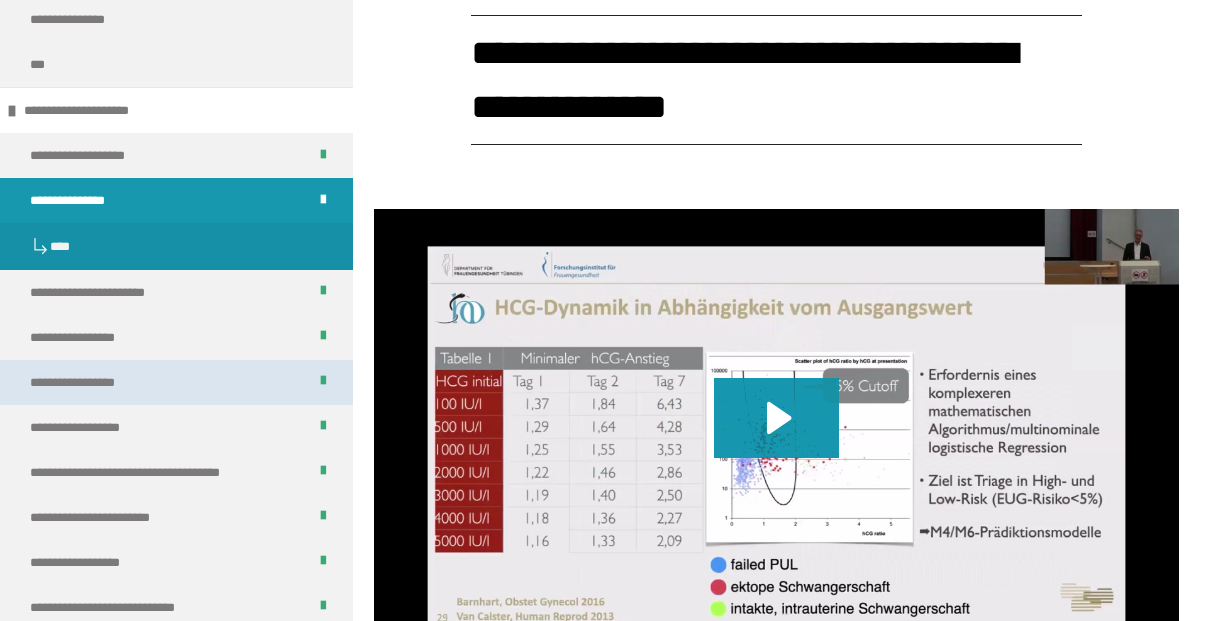 scroll, scrollTop: 4190, scrollLeft: 0, axis: vertical 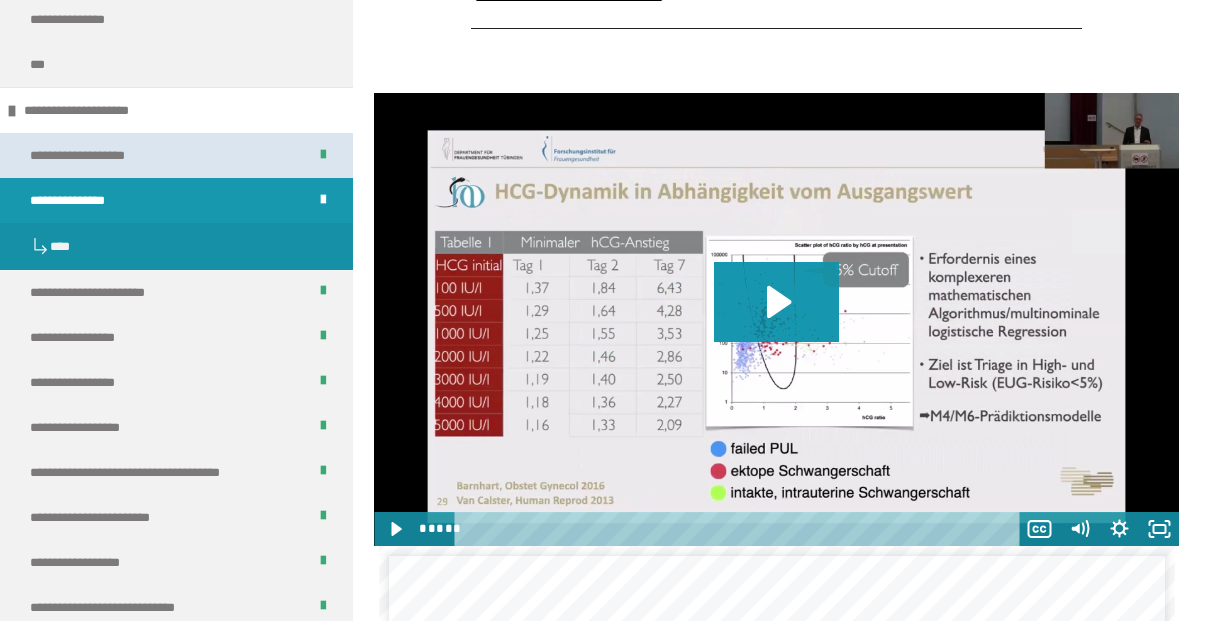 click on "**********" at bounding box center [176, 155] 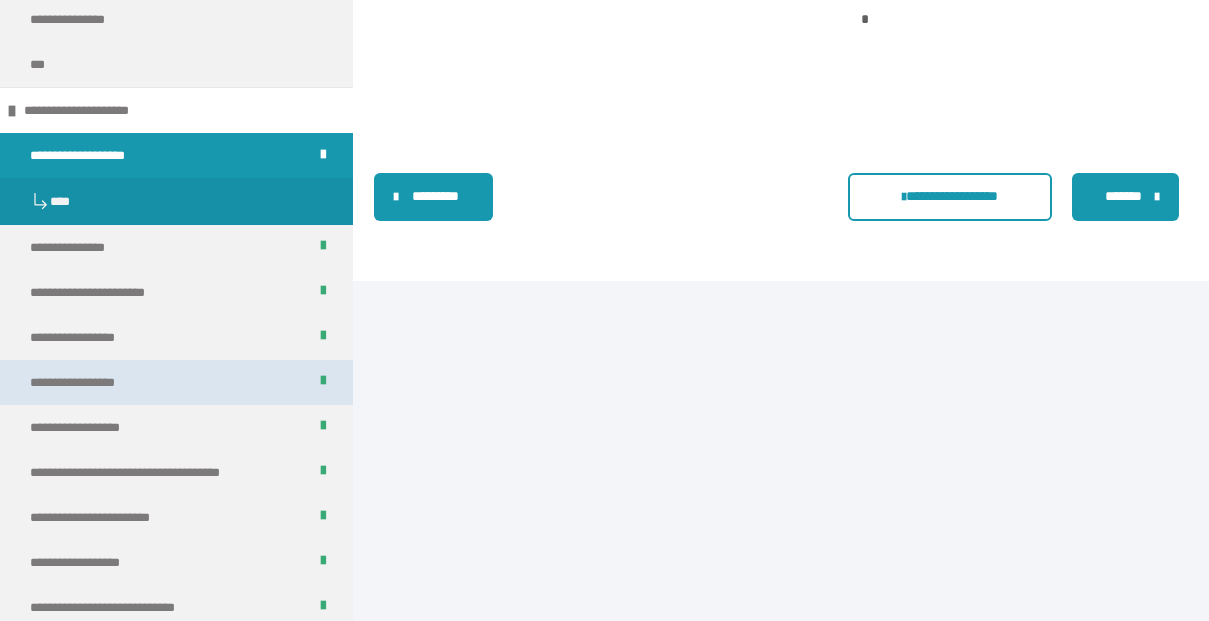 scroll, scrollTop: 4138, scrollLeft: 0, axis: vertical 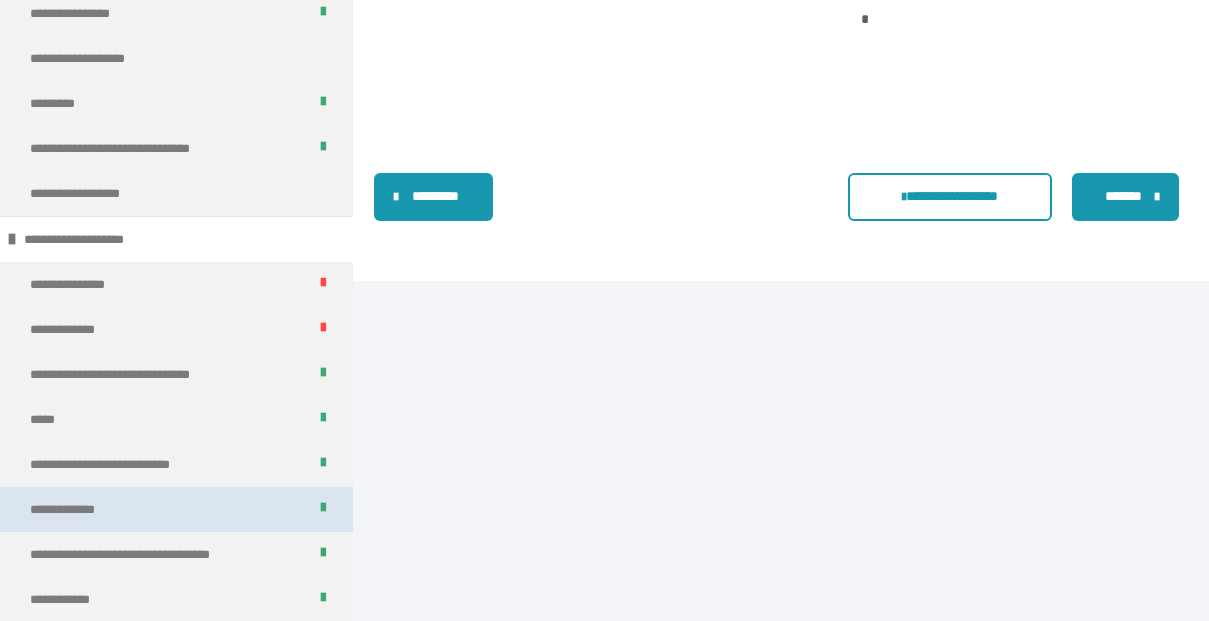 click on "**********" at bounding box center [176, 509] 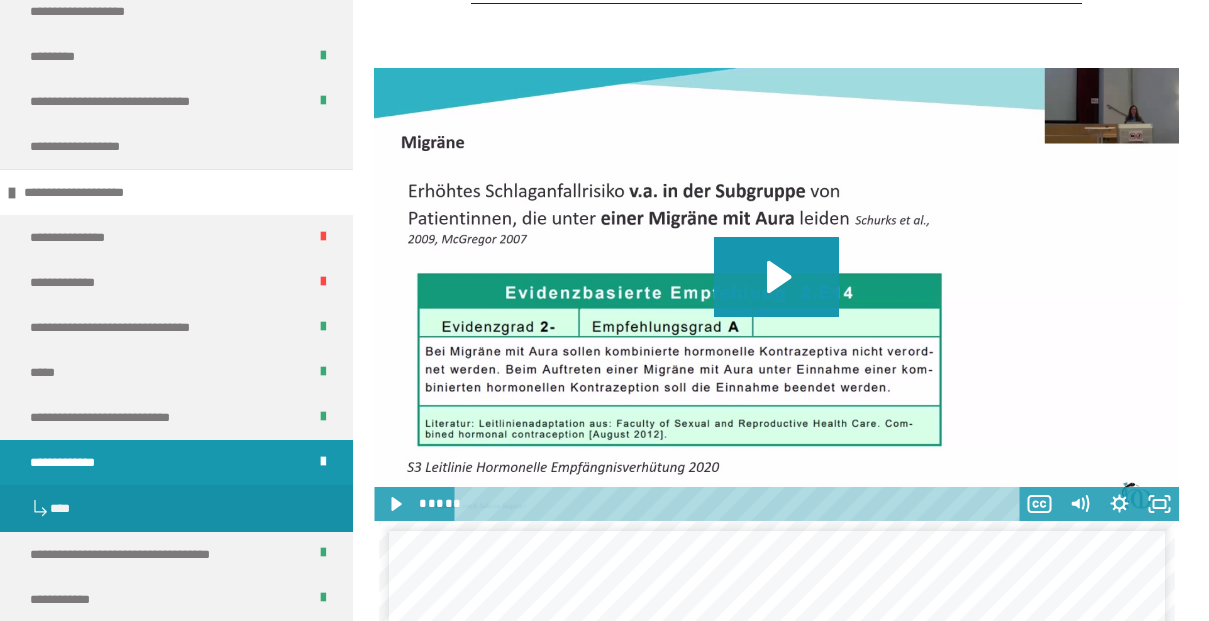 scroll, scrollTop: 2841, scrollLeft: 0, axis: vertical 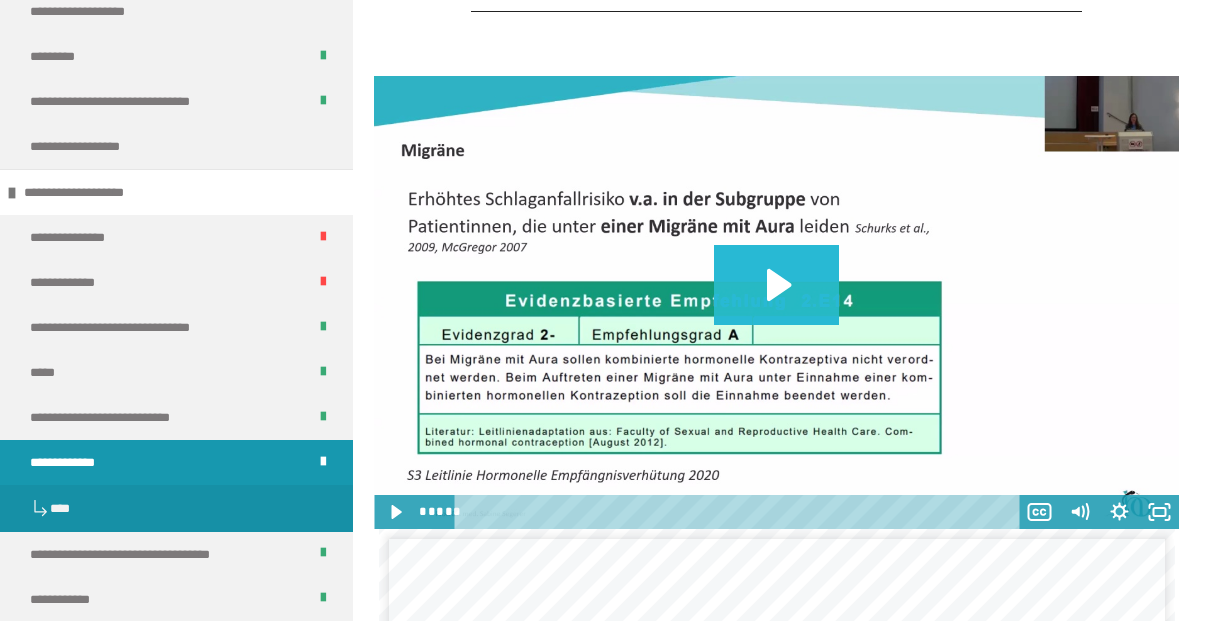 click 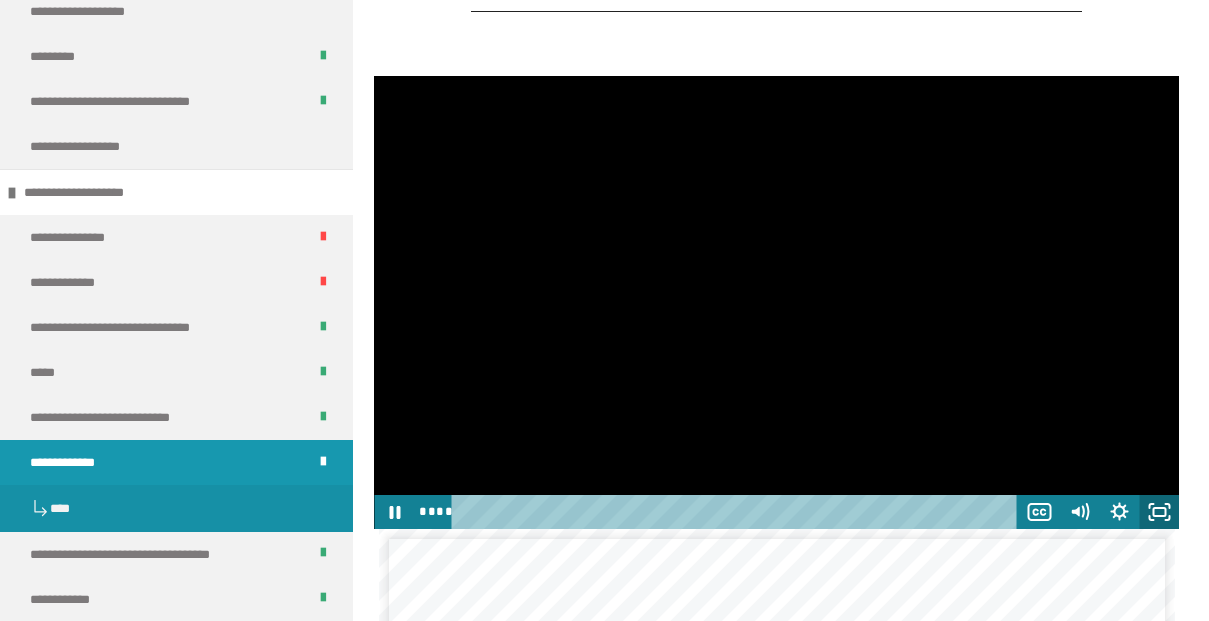 click 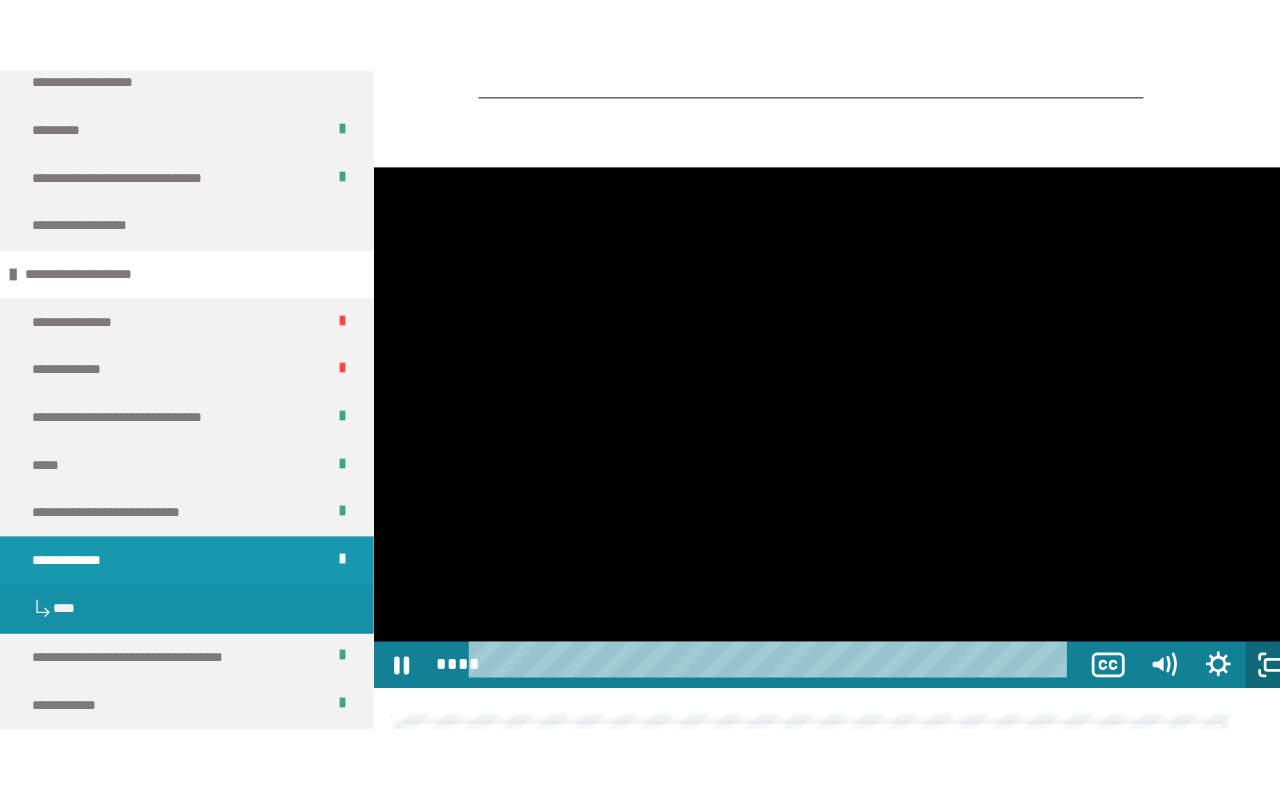 scroll, scrollTop: 0, scrollLeft: 0, axis: both 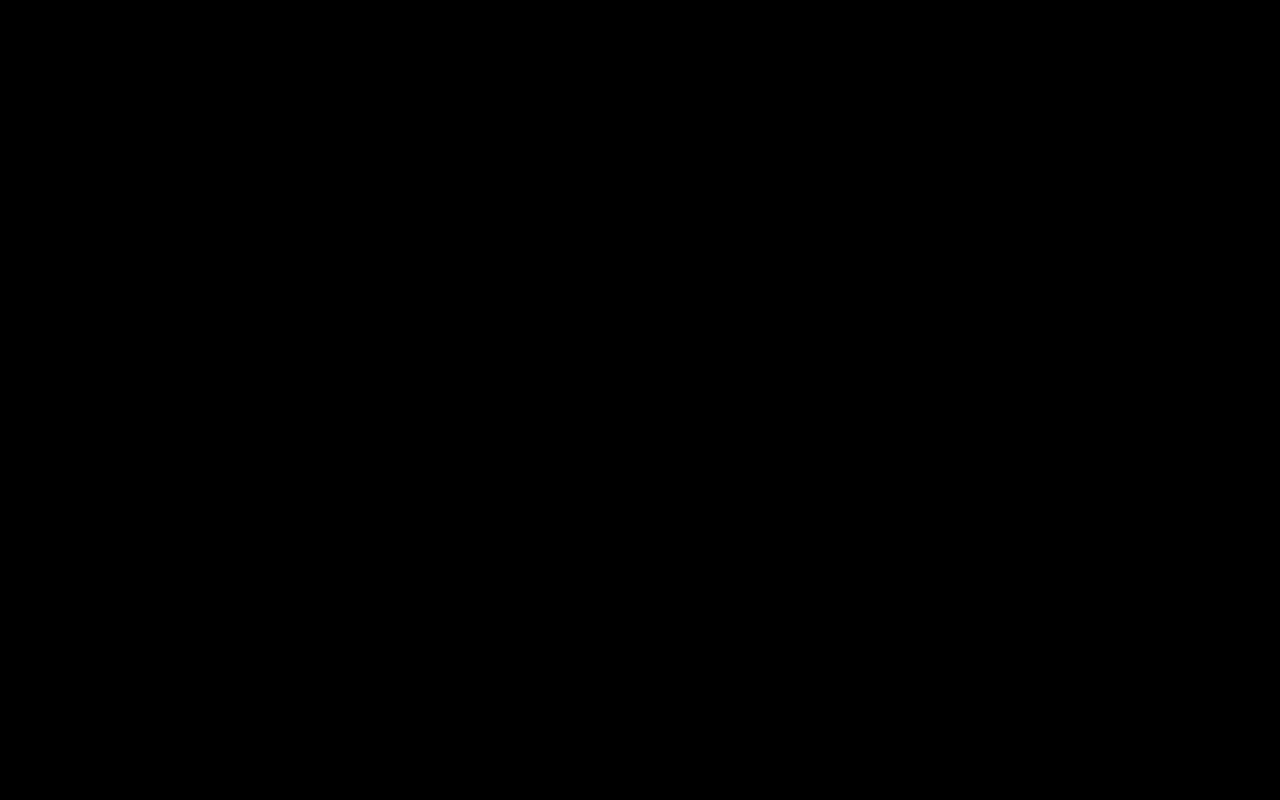 type 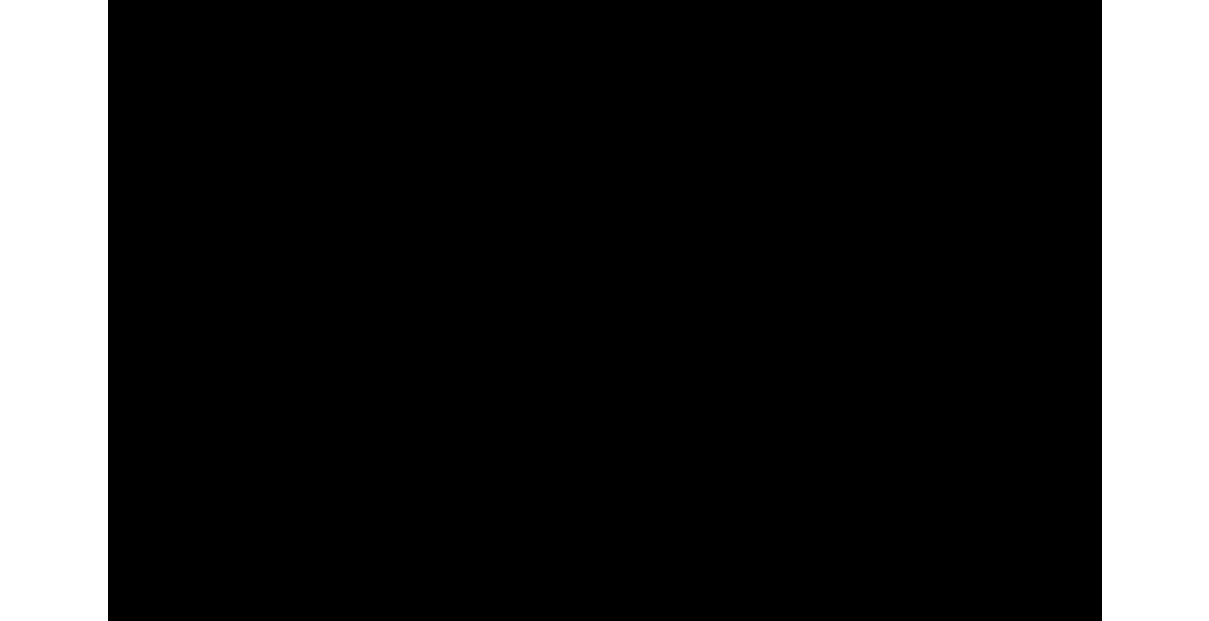 scroll, scrollTop: 2841, scrollLeft: 0, axis: vertical 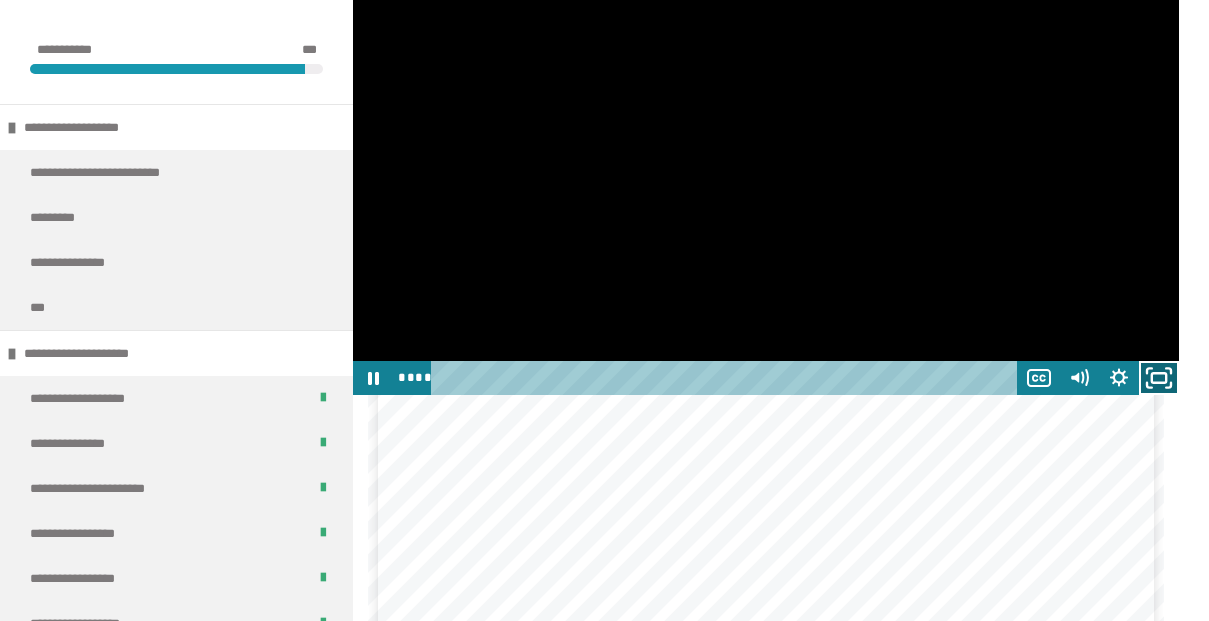 click 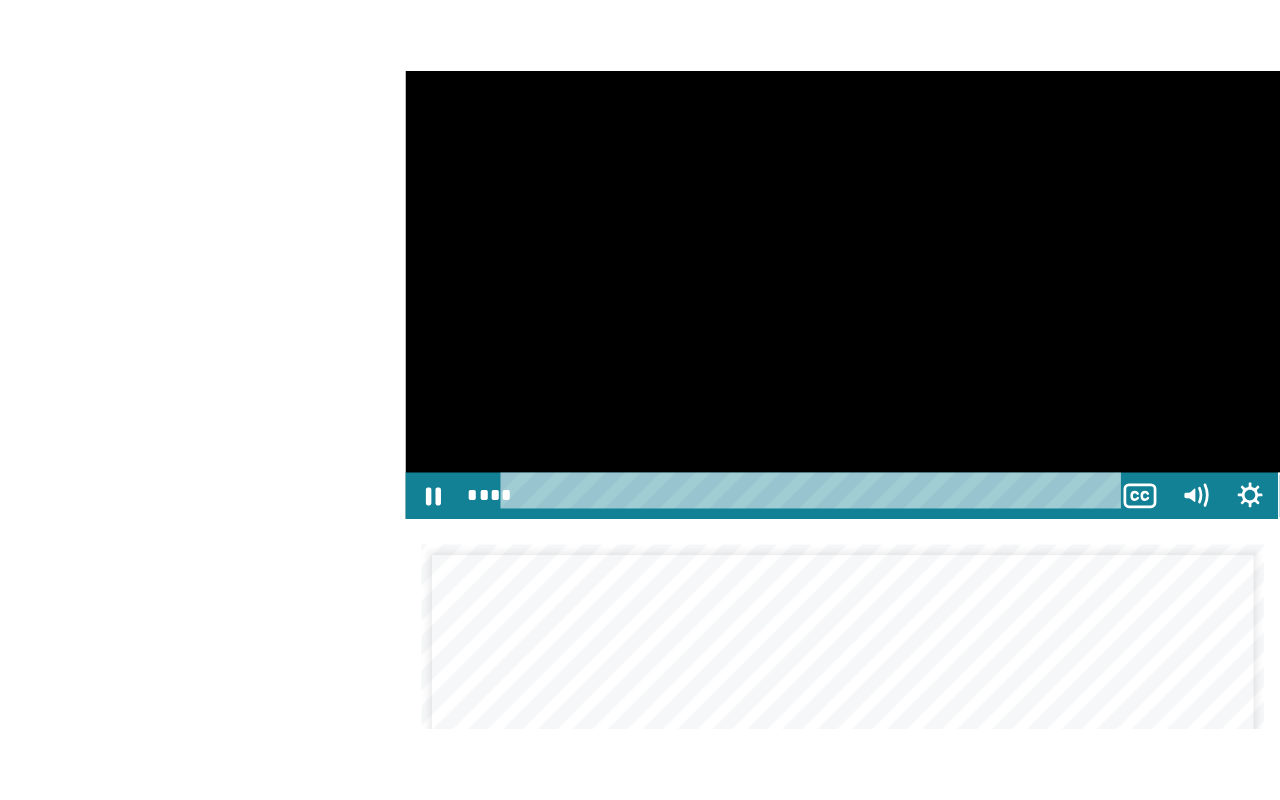 scroll, scrollTop: 0, scrollLeft: 0, axis: both 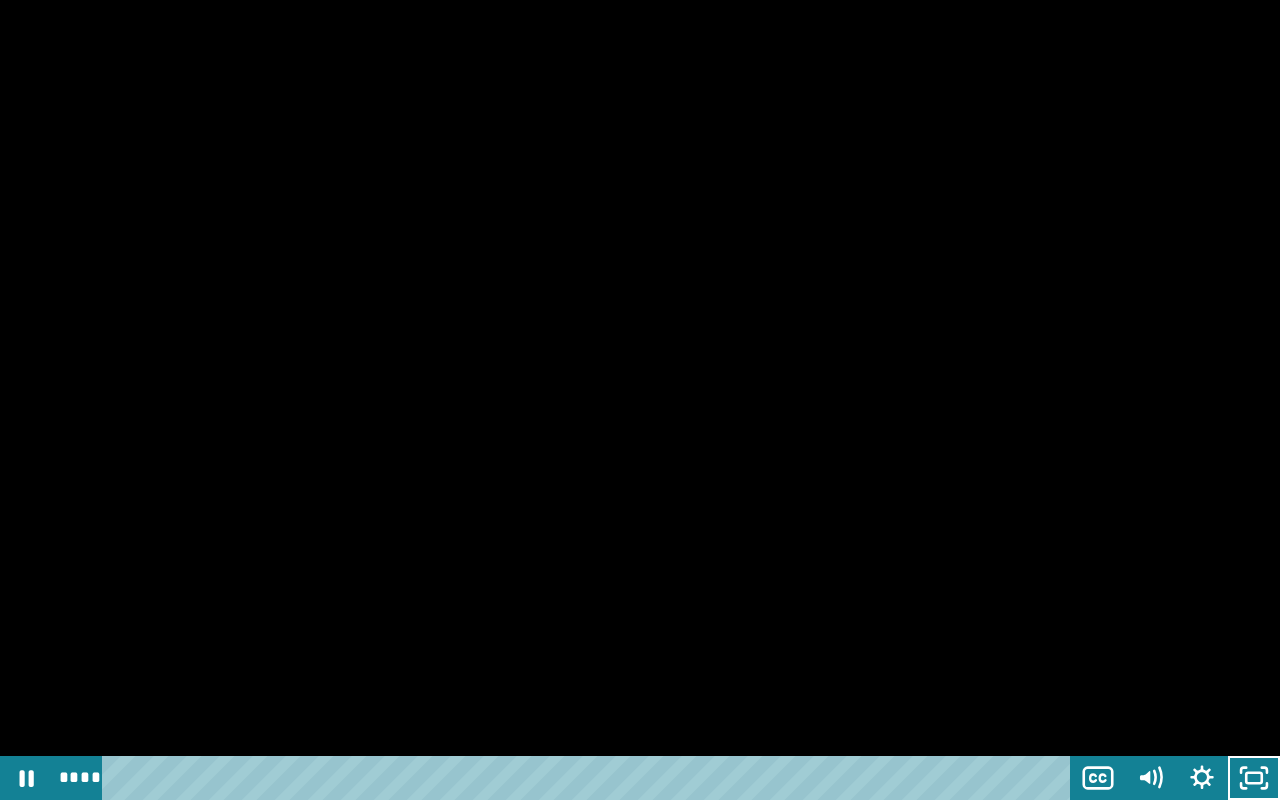 click at bounding box center (640, 400) 